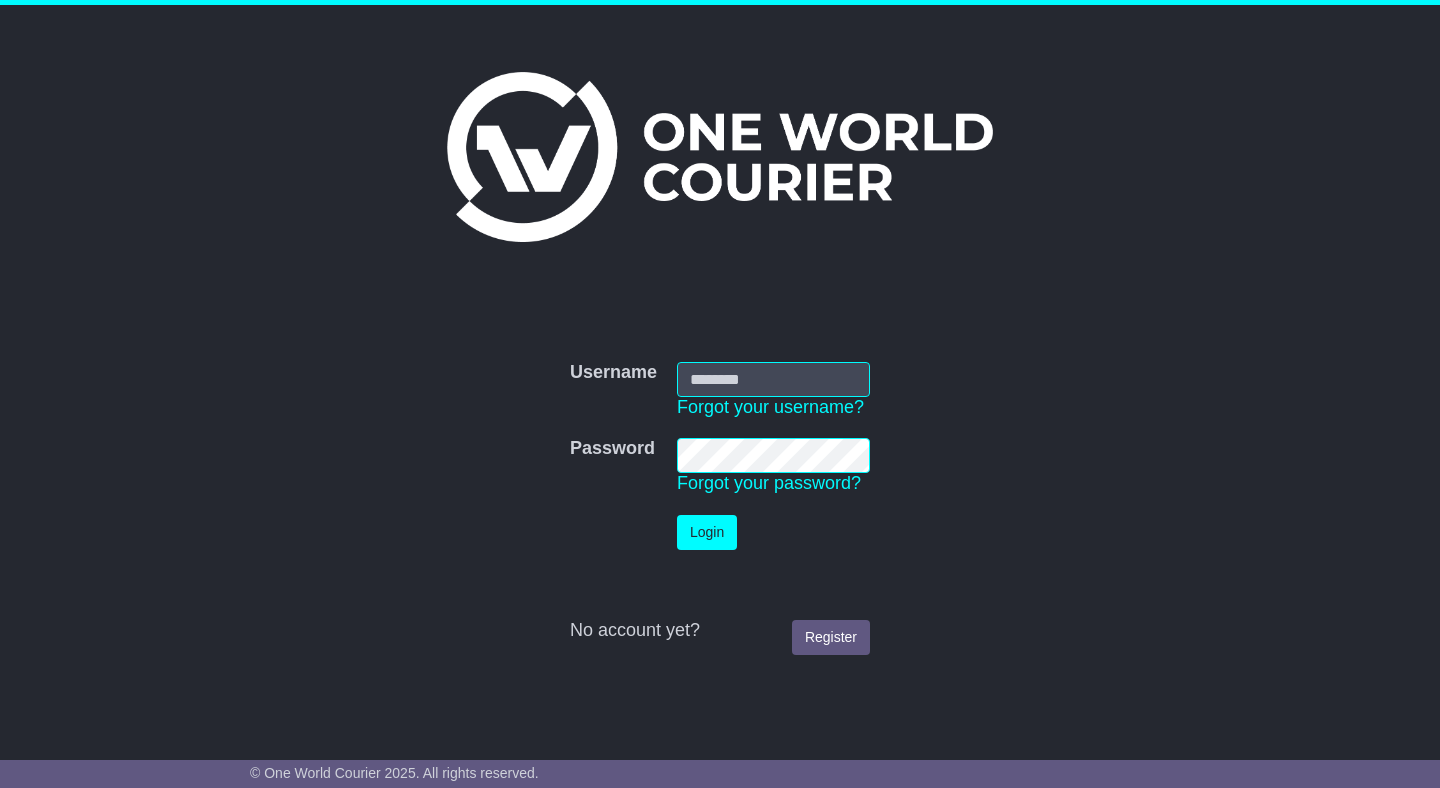 scroll, scrollTop: 0, scrollLeft: 0, axis: both 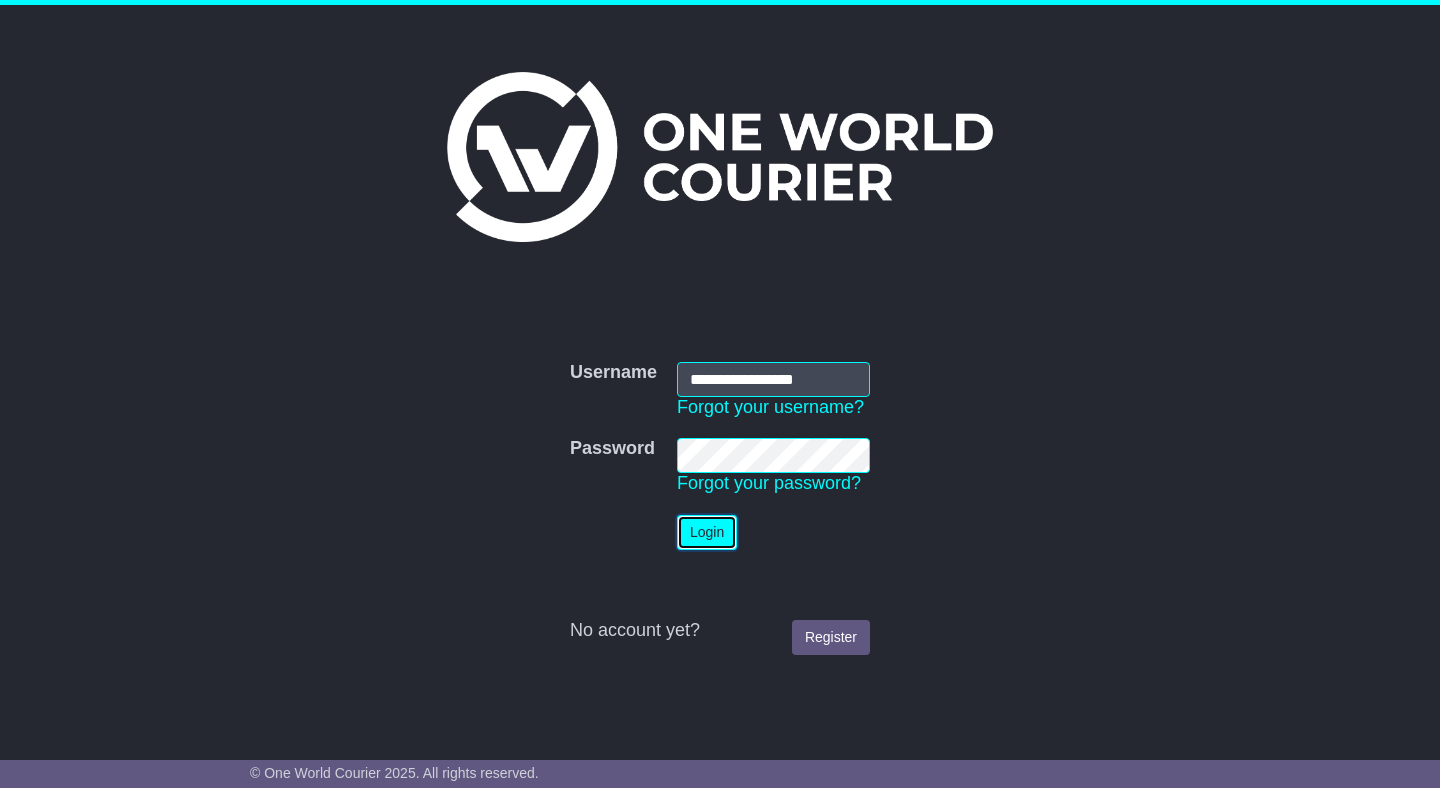 click on "Login" at bounding box center (707, 532) 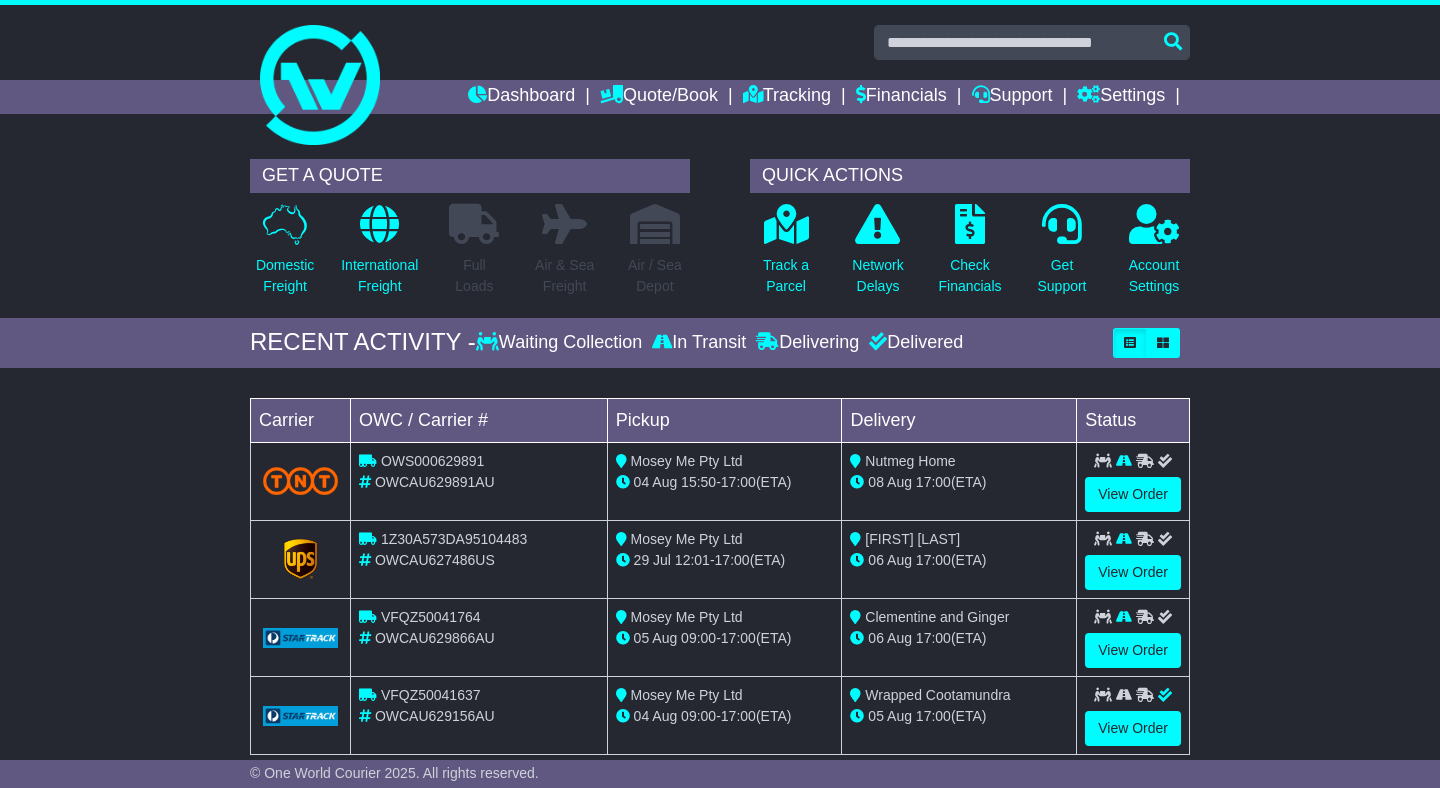 scroll, scrollTop: 0, scrollLeft: 0, axis: both 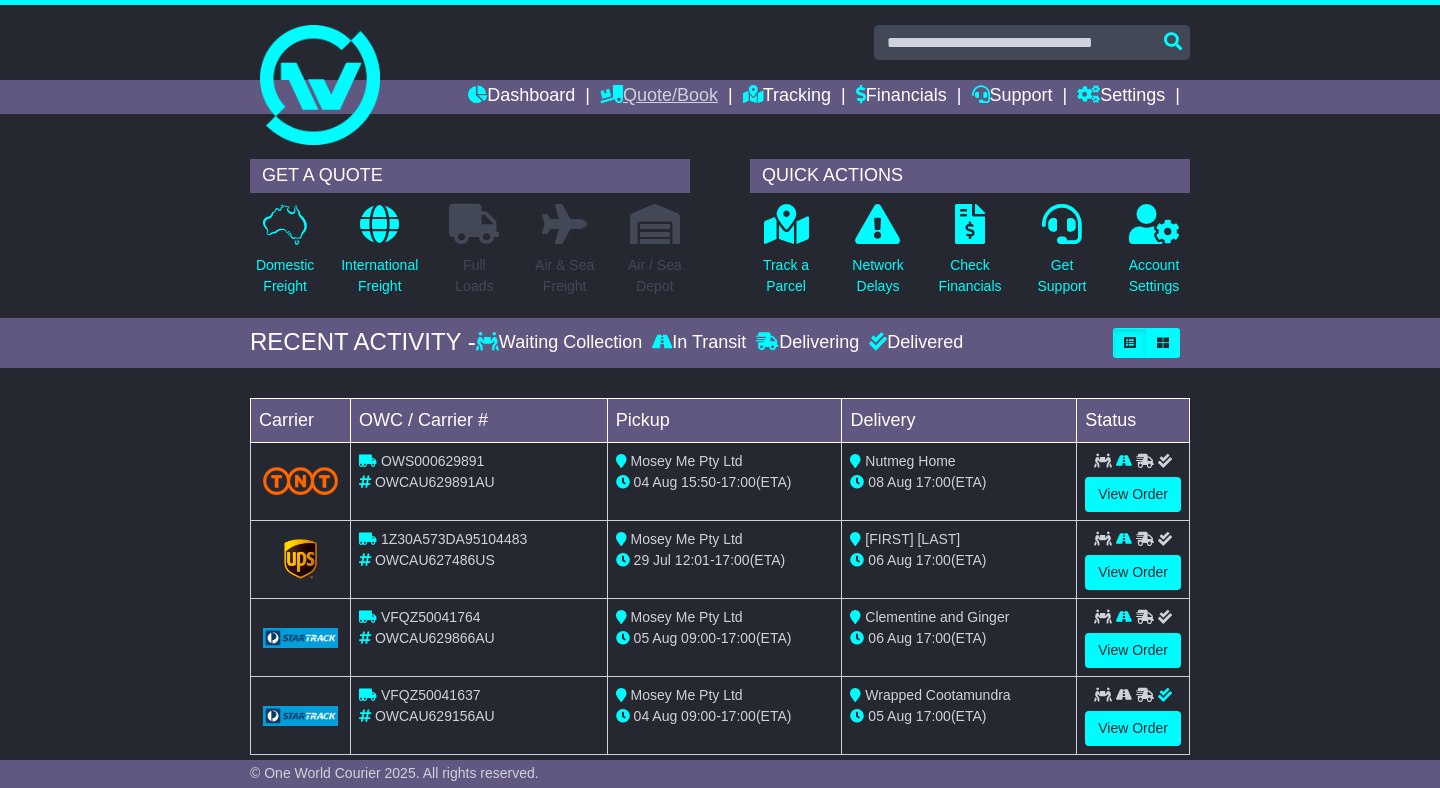 click on "Quote/Book" at bounding box center (659, 97) 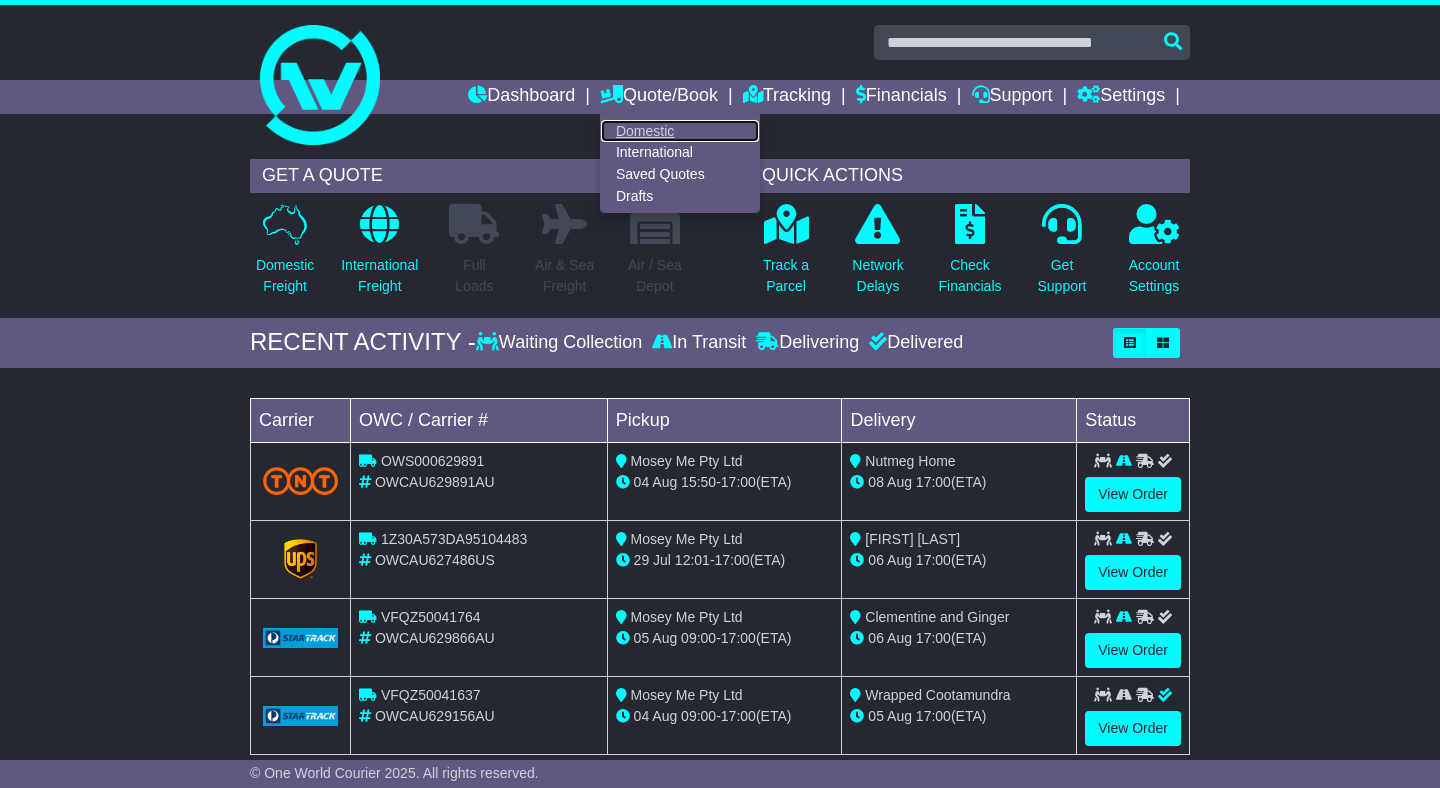 click on "Domestic" at bounding box center (680, 131) 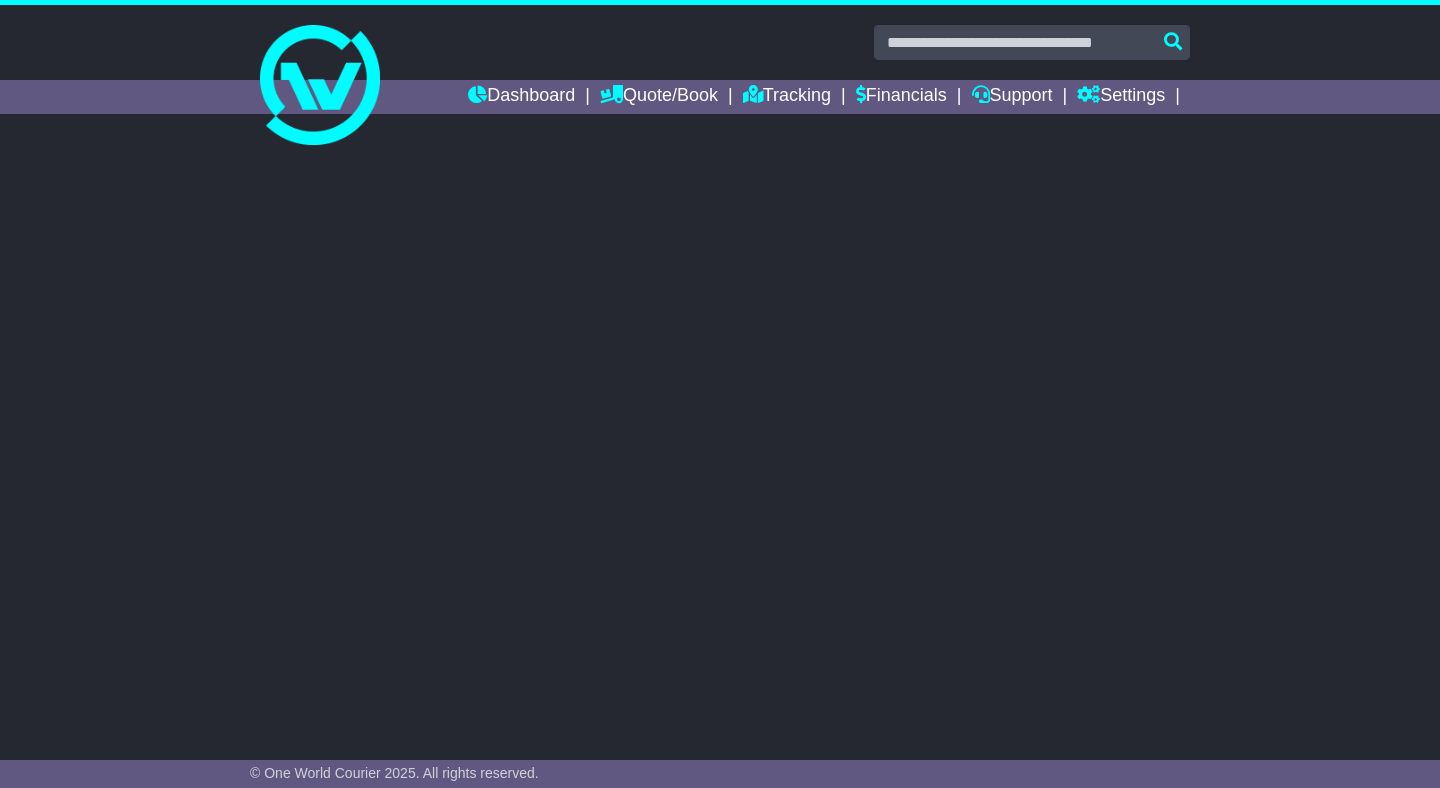 scroll, scrollTop: 0, scrollLeft: 0, axis: both 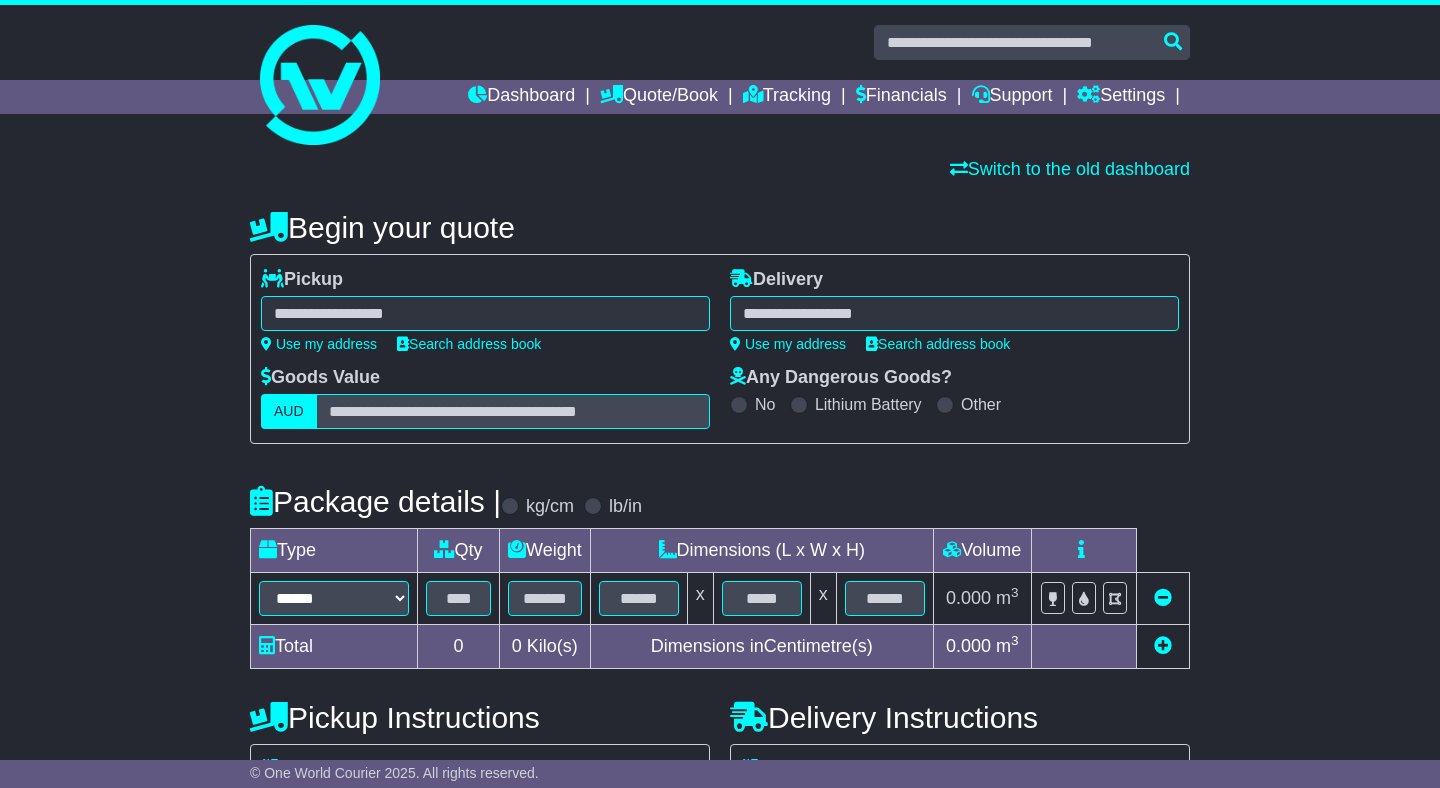 click at bounding box center [485, 313] 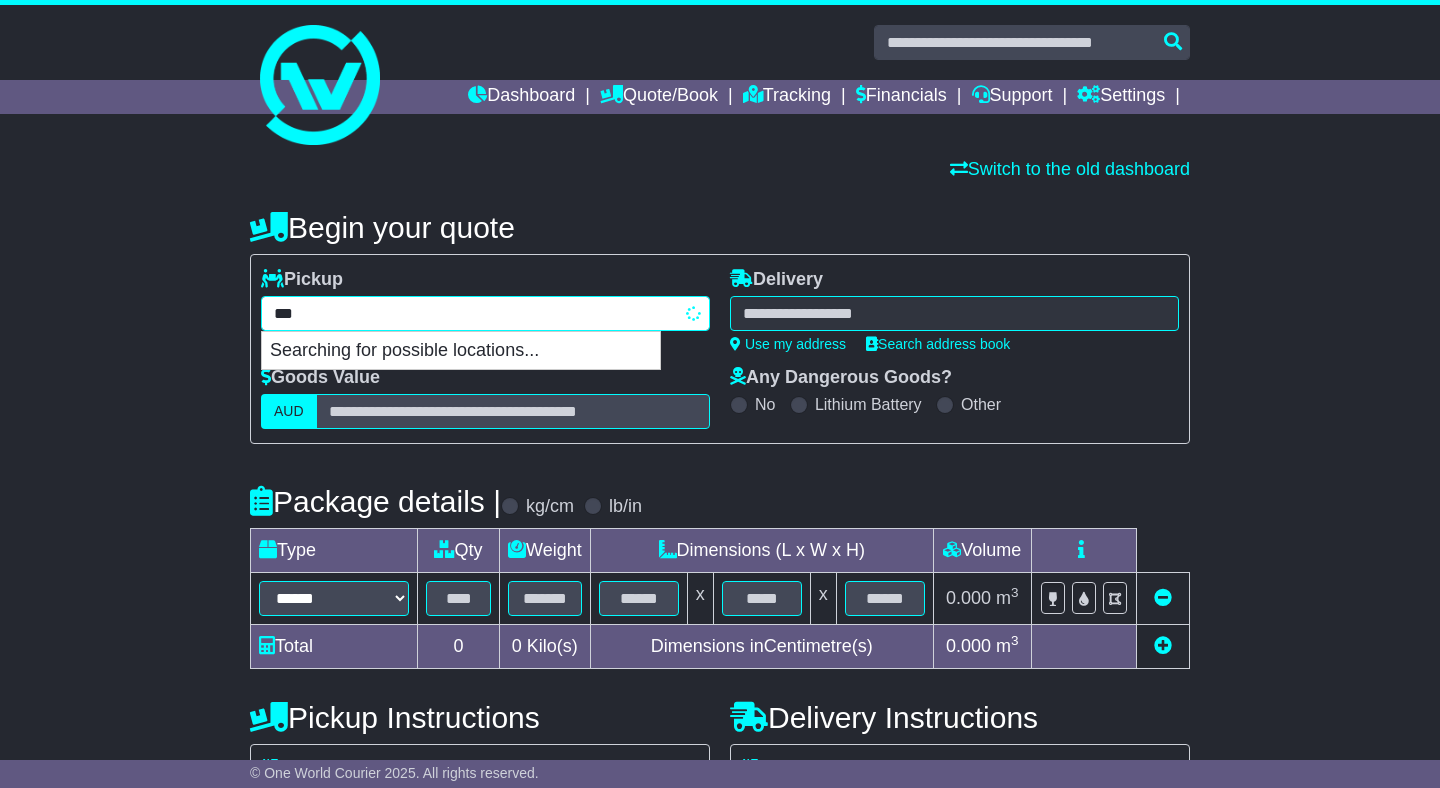type on "****" 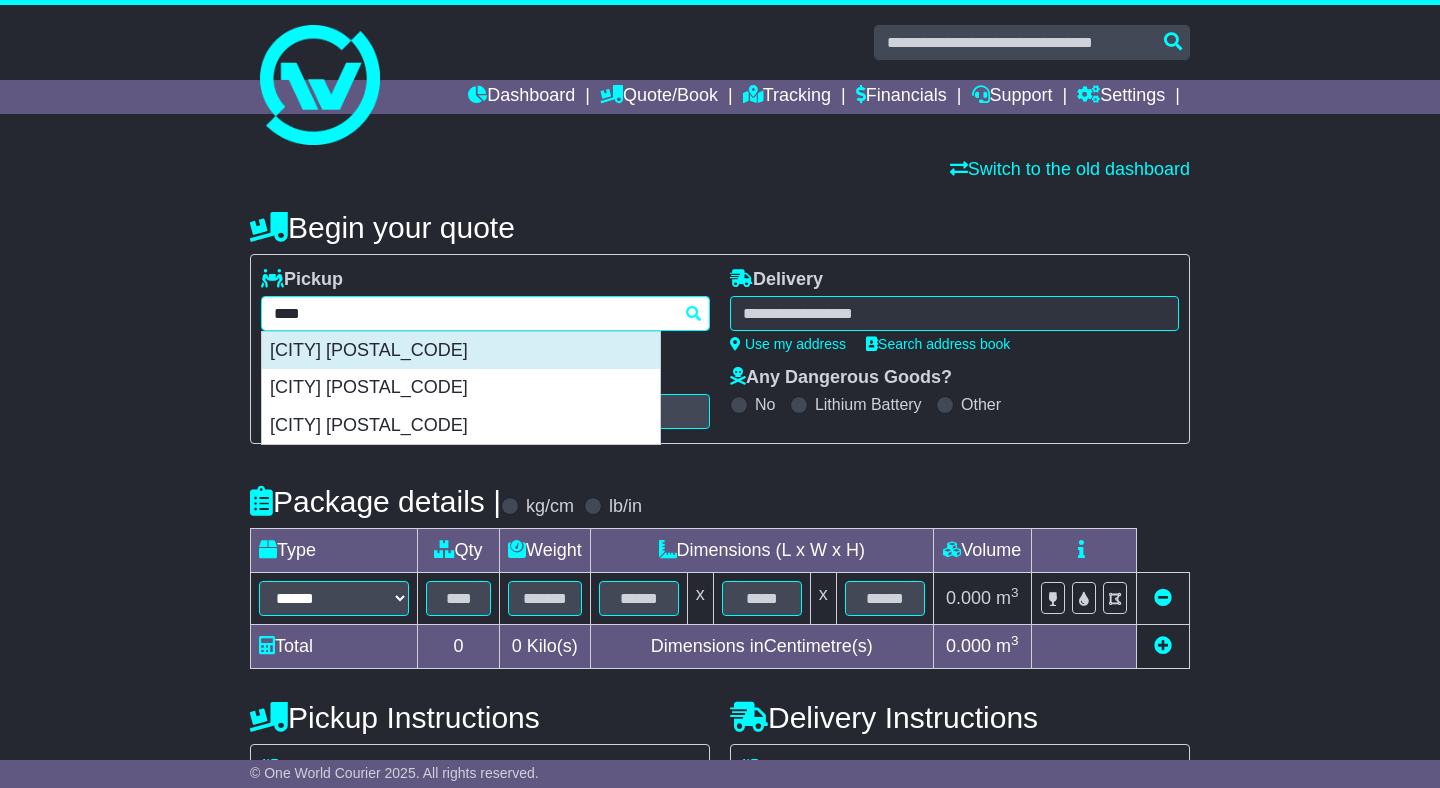 click on "[CITY] [POSTAL_CODE]" at bounding box center [461, 351] 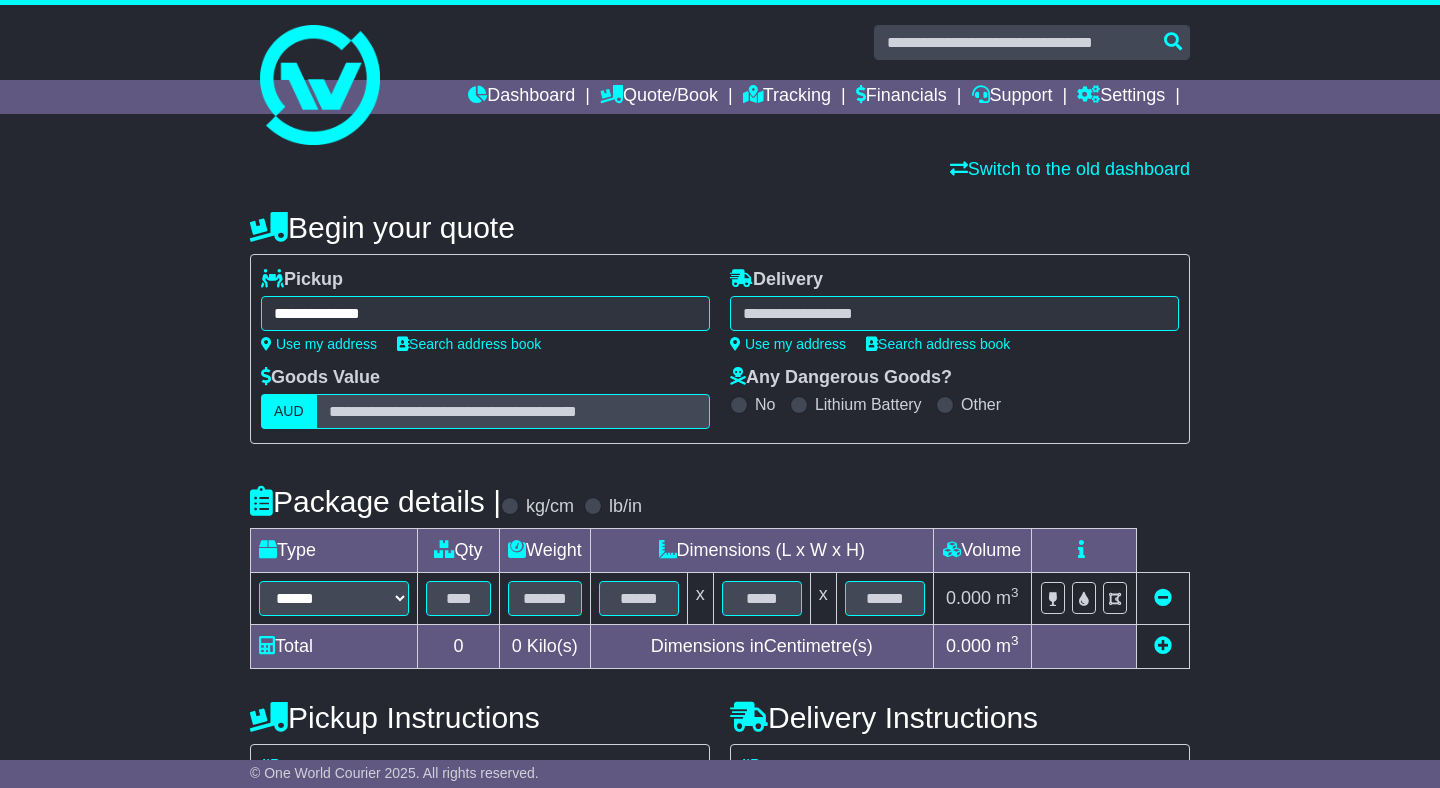 type on "**********" 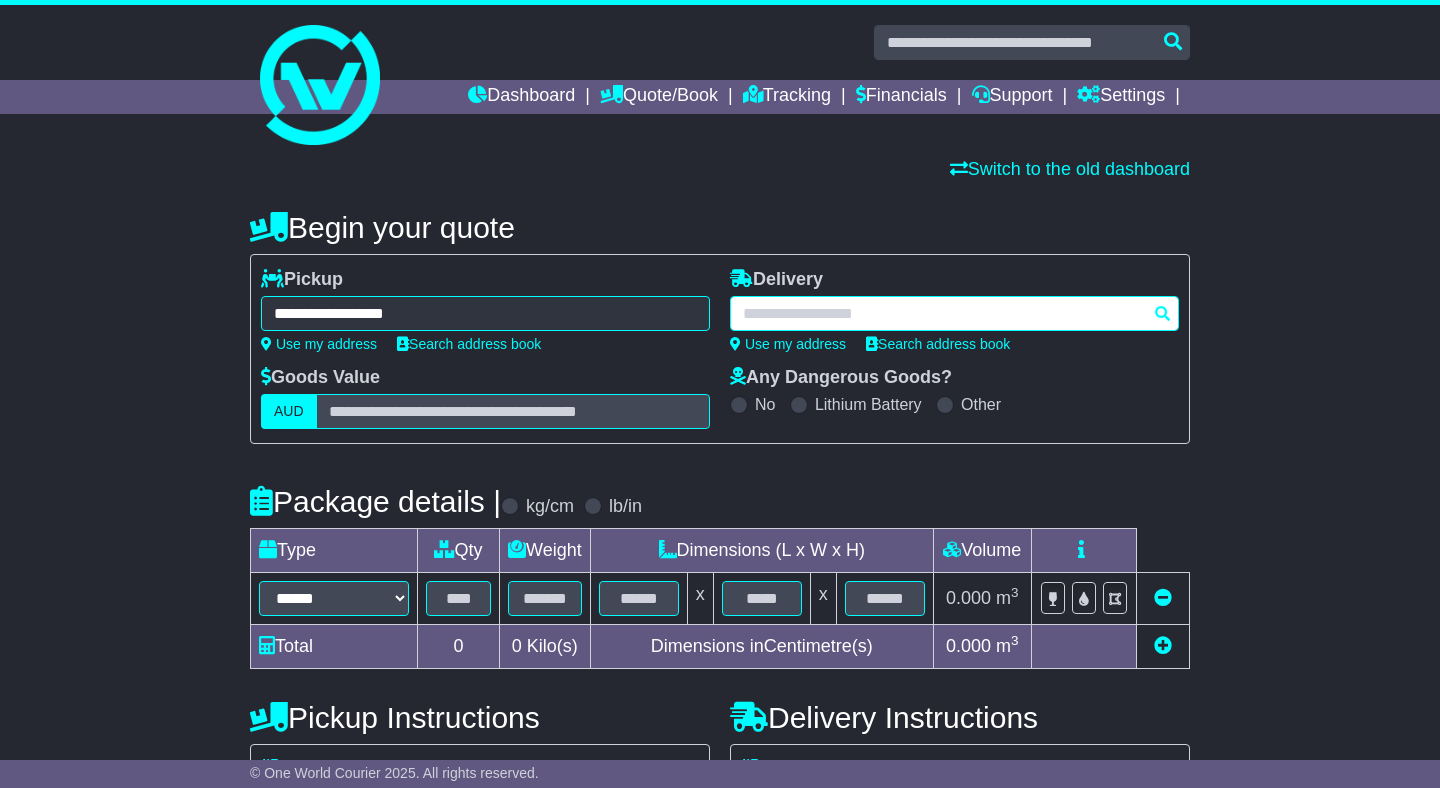 click at bounding box center [954, 313] 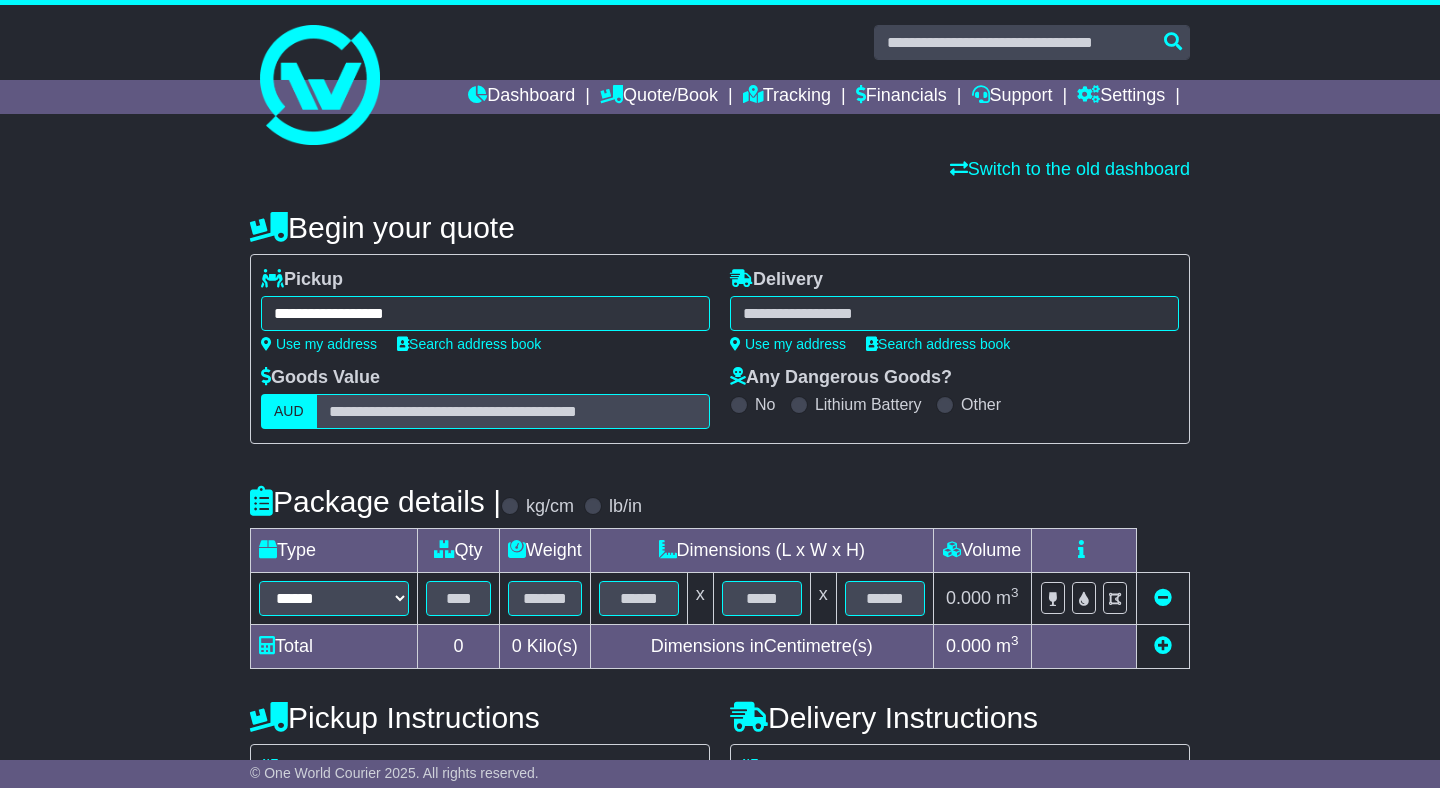 click at bounding box center (954, 313) 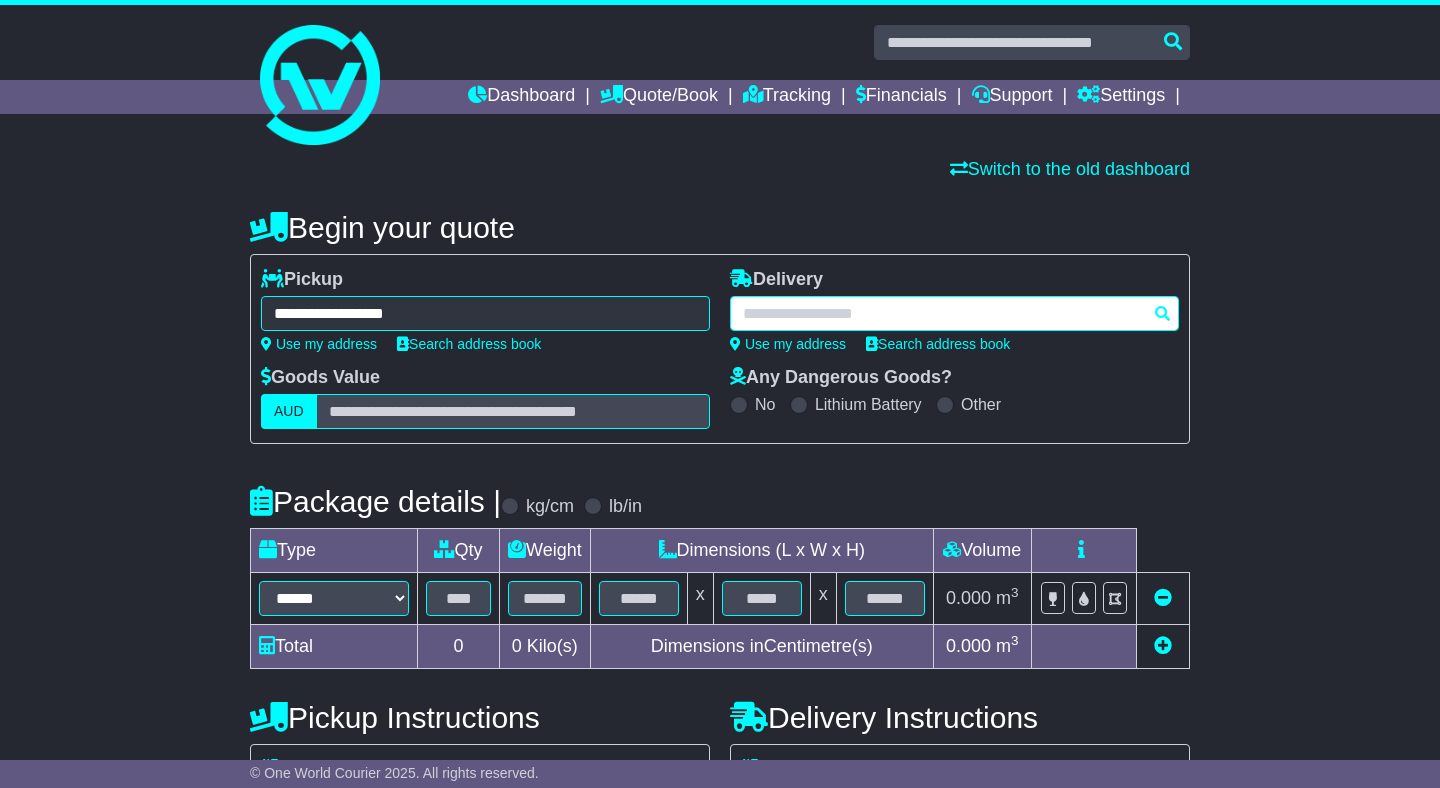 paste on "****" 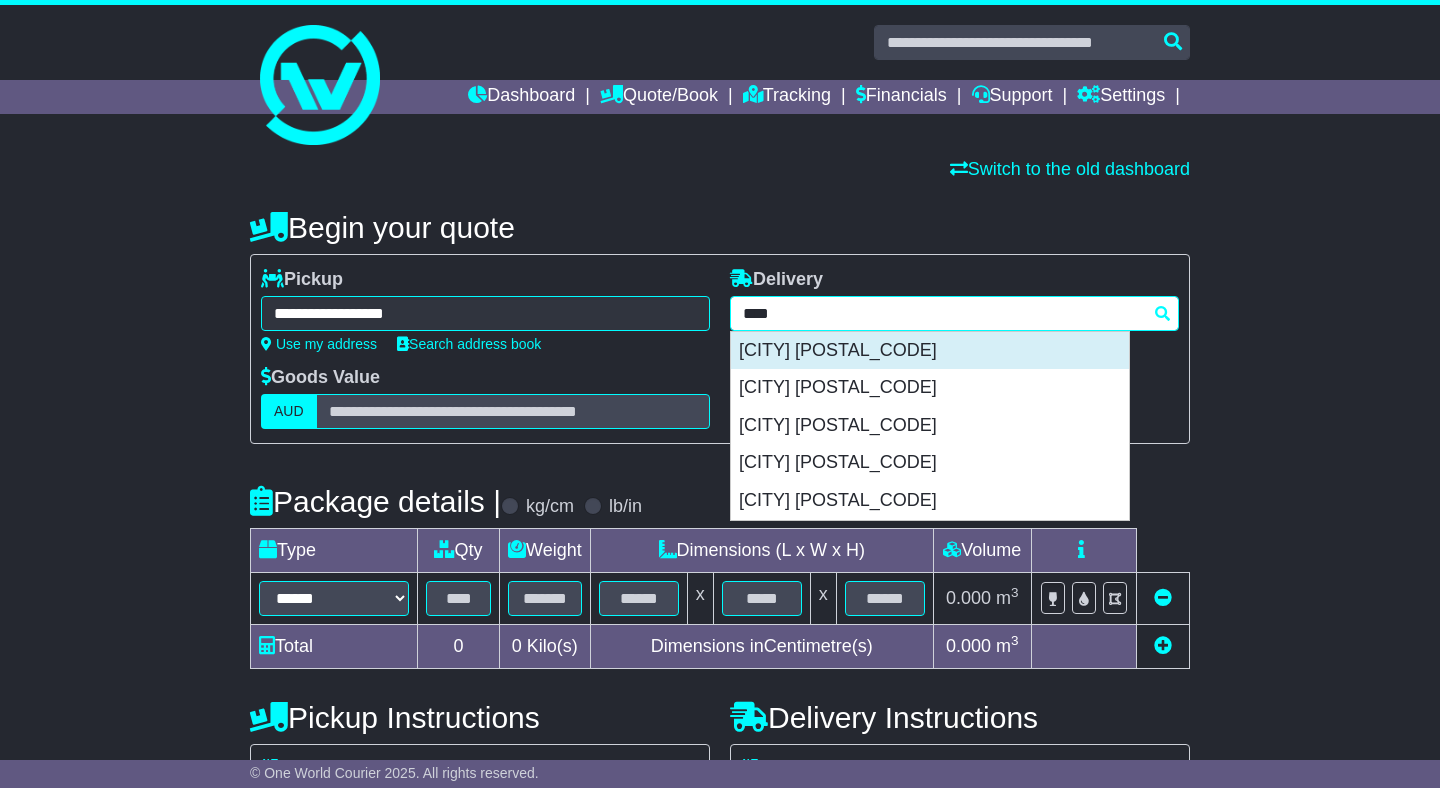 click on "[CITY] [POSTAL_CODE]" at bounding box center (930, 351) 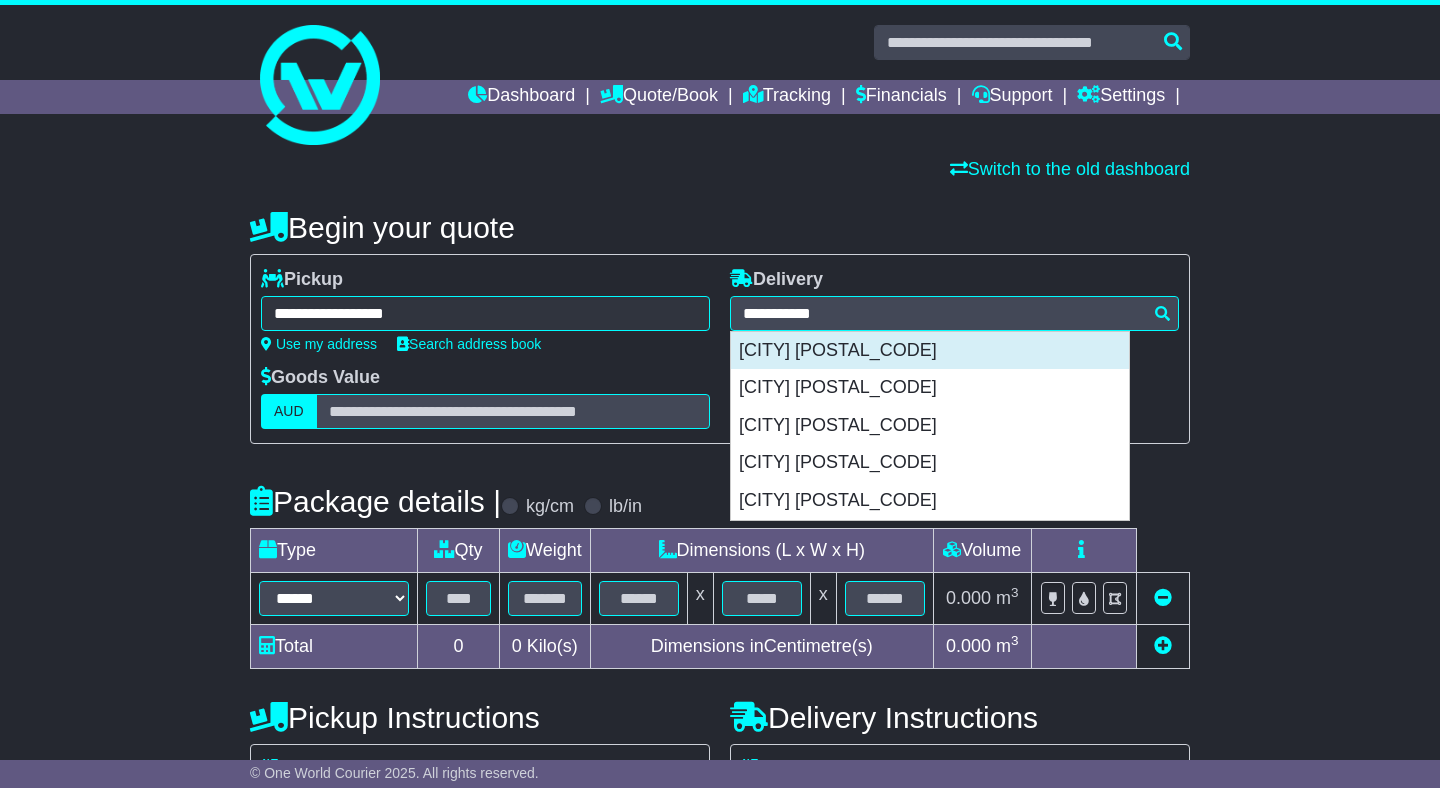 type on "**********" 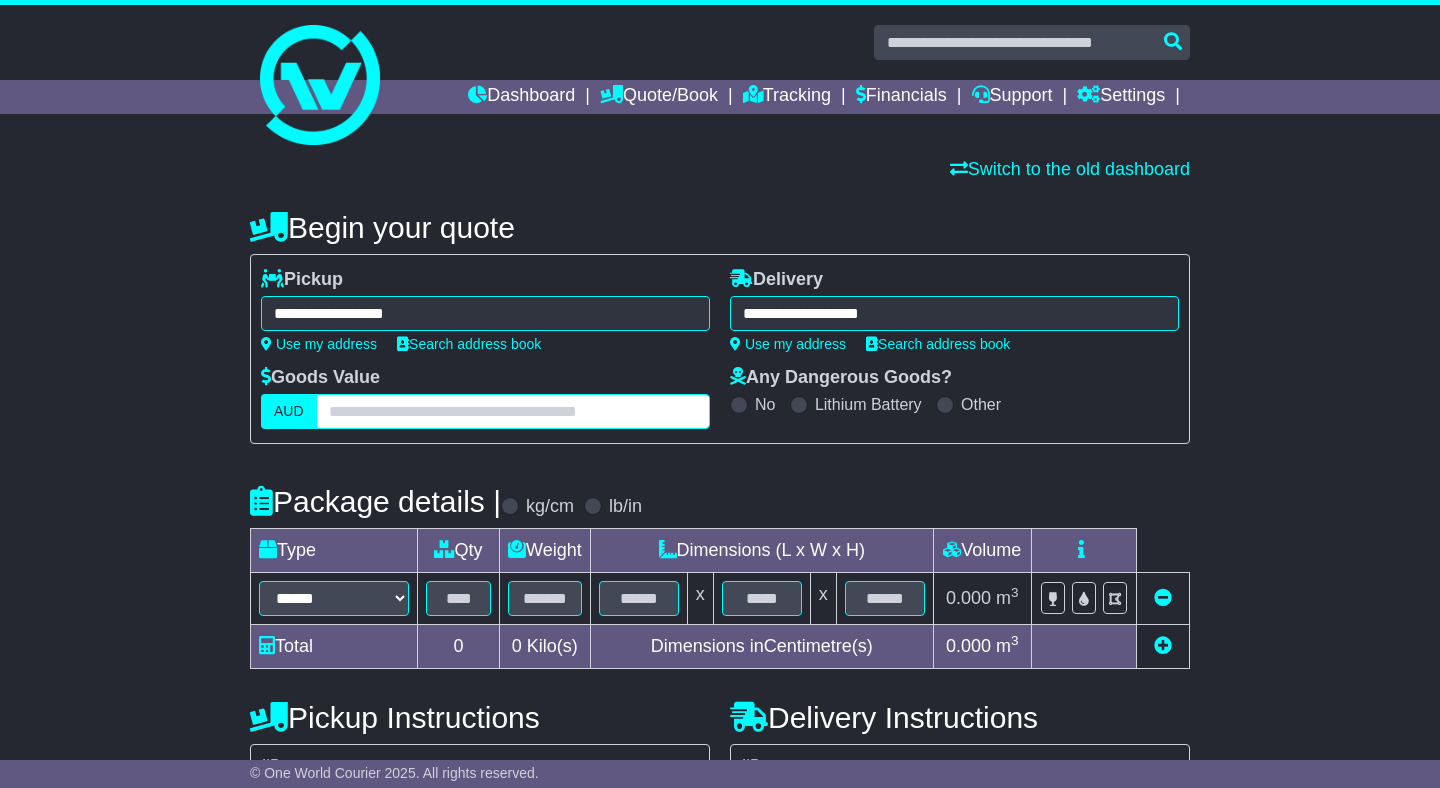 click at bounding box center [513, 411] 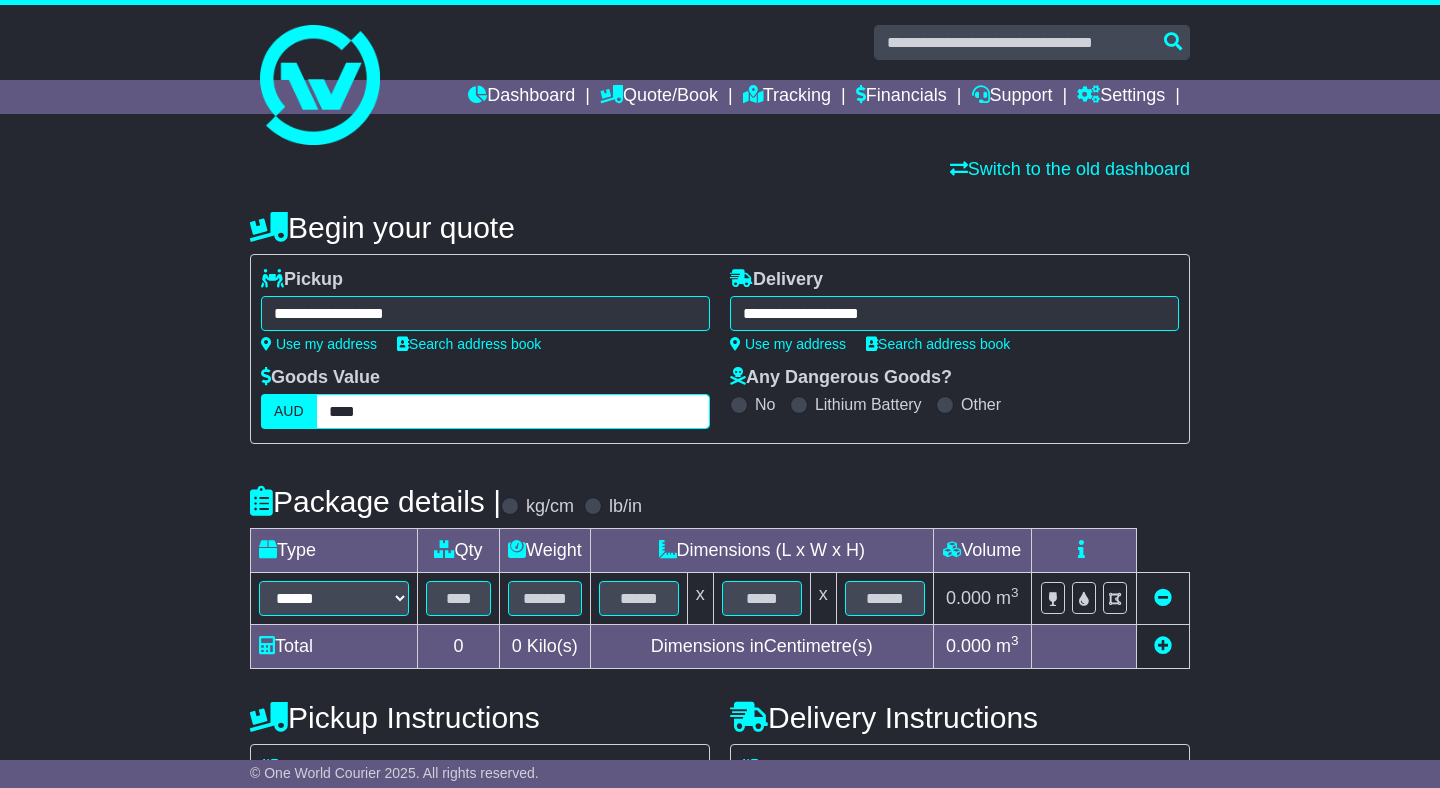 type on "****" 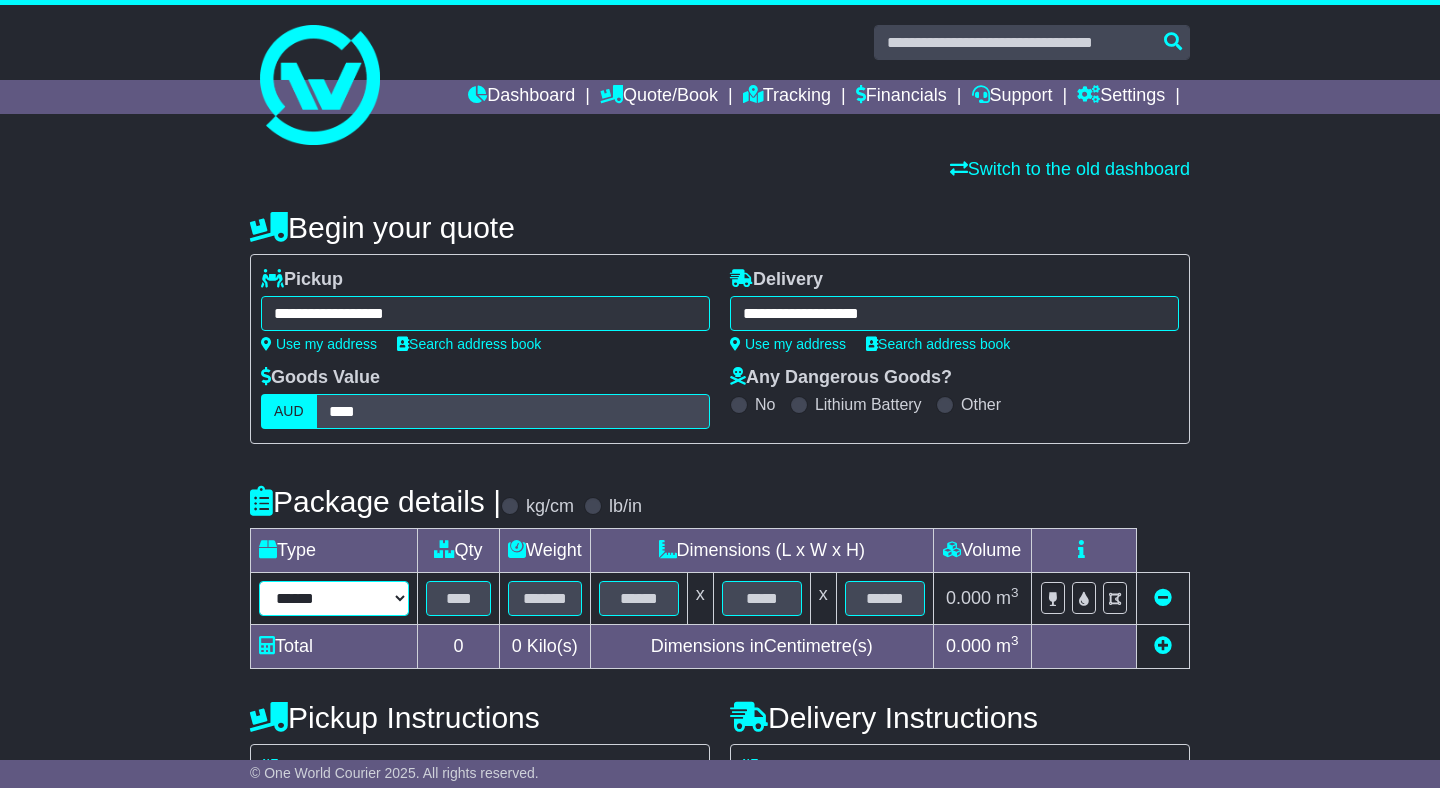 click on "****** ****** *** ******** ***** **** **** ****** *** *******" at bounding box center (334, 598) 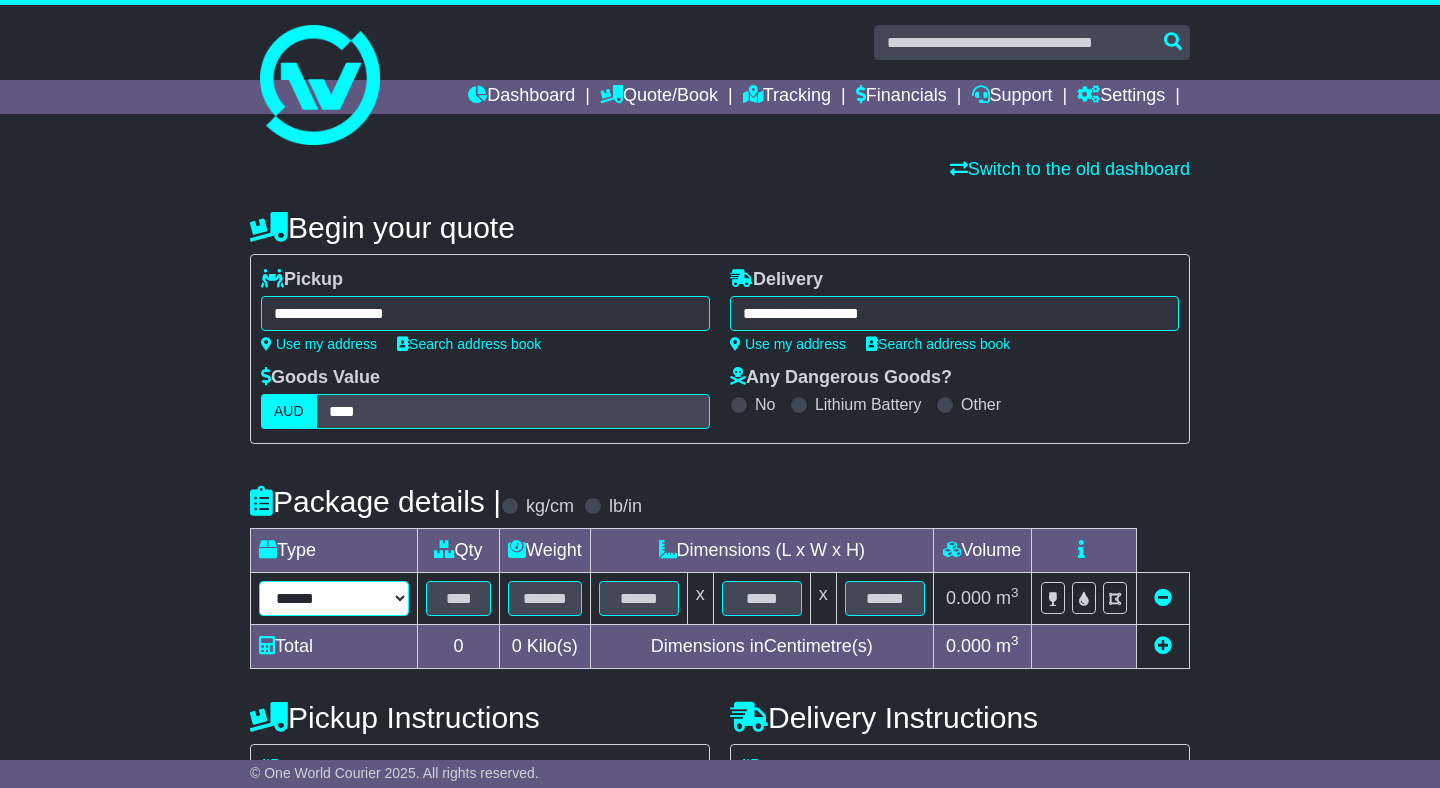 click on "****** ****** *** ******** ***** **** **** ****** *** *******" at bounding box center [334, 598] 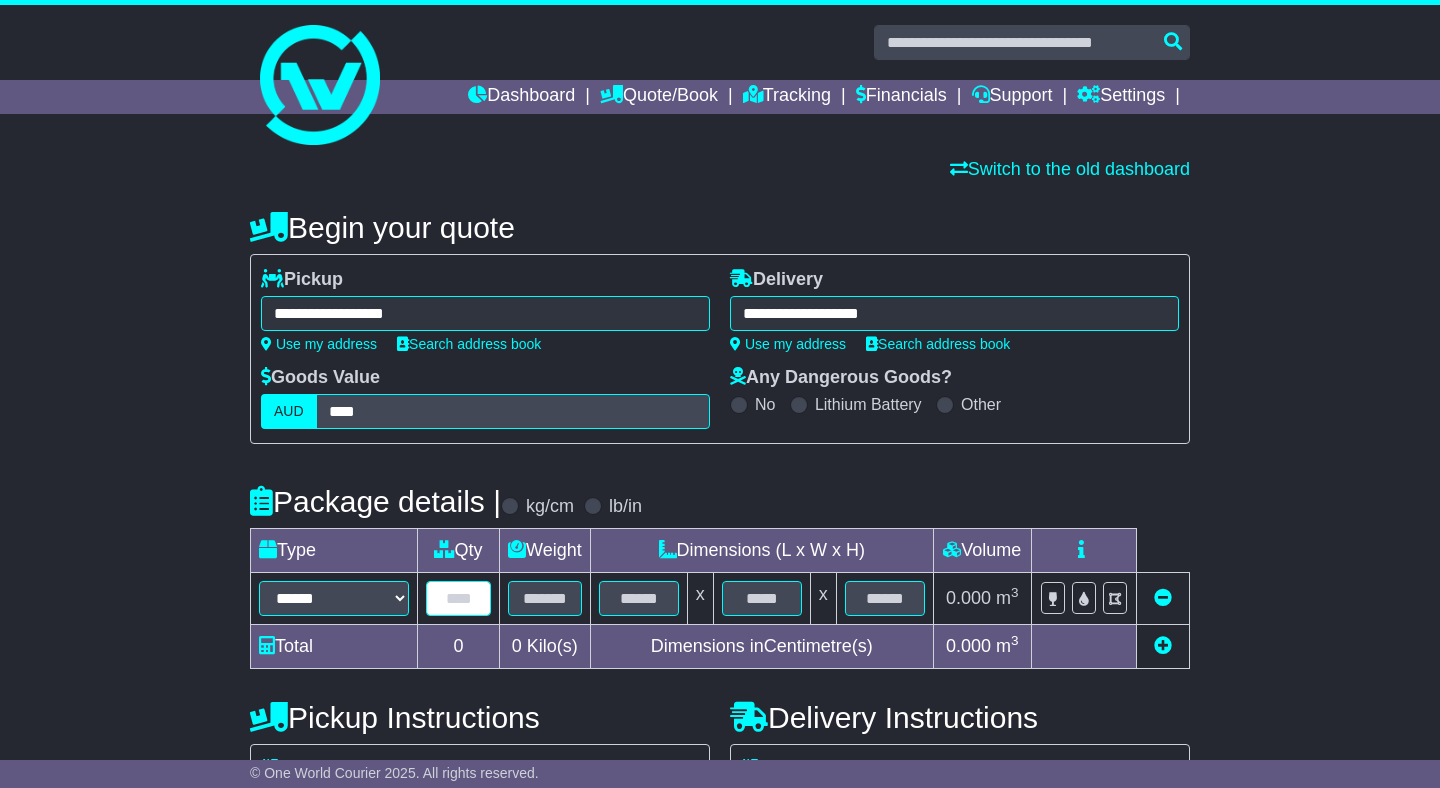 click at bounding box center (458, 598) 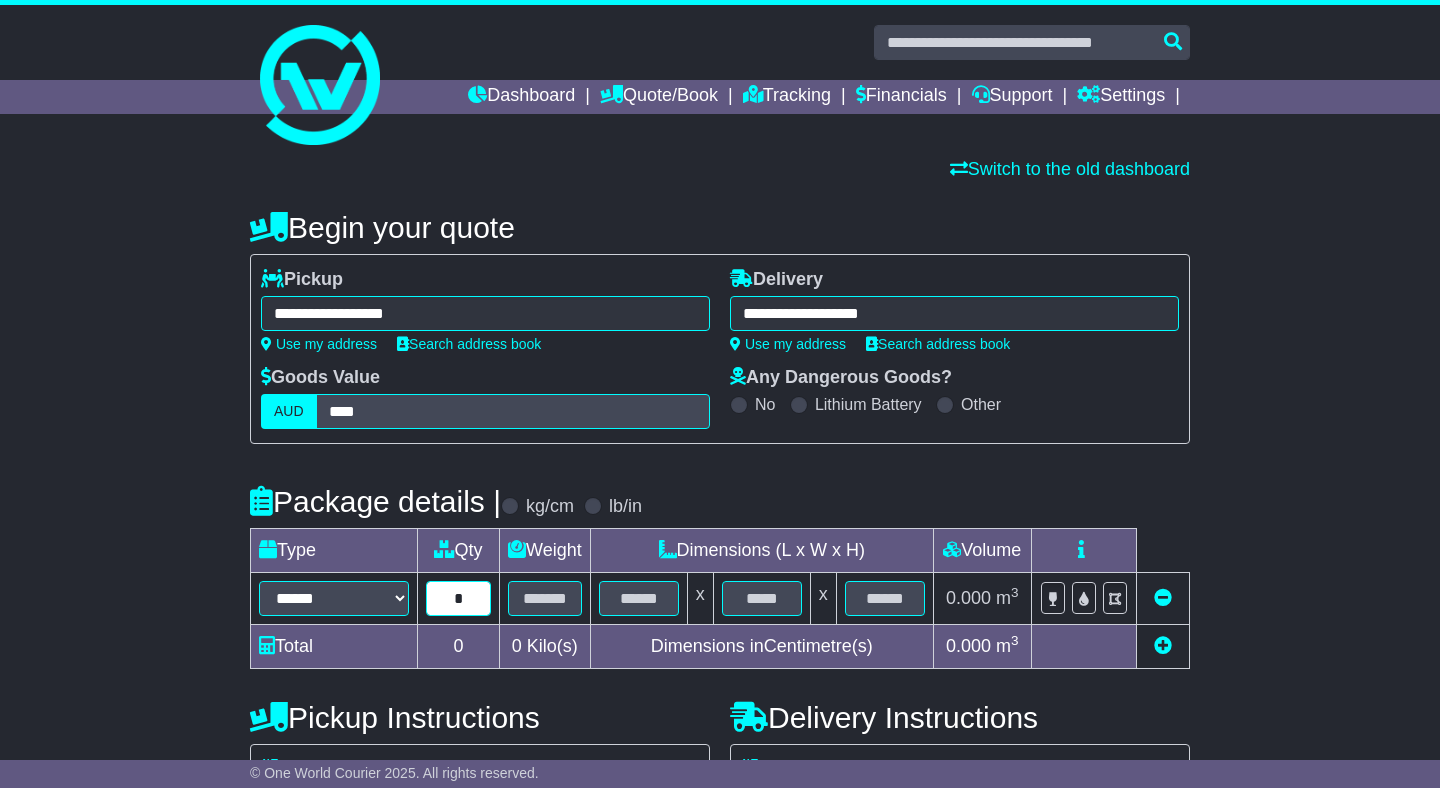 type on "*" 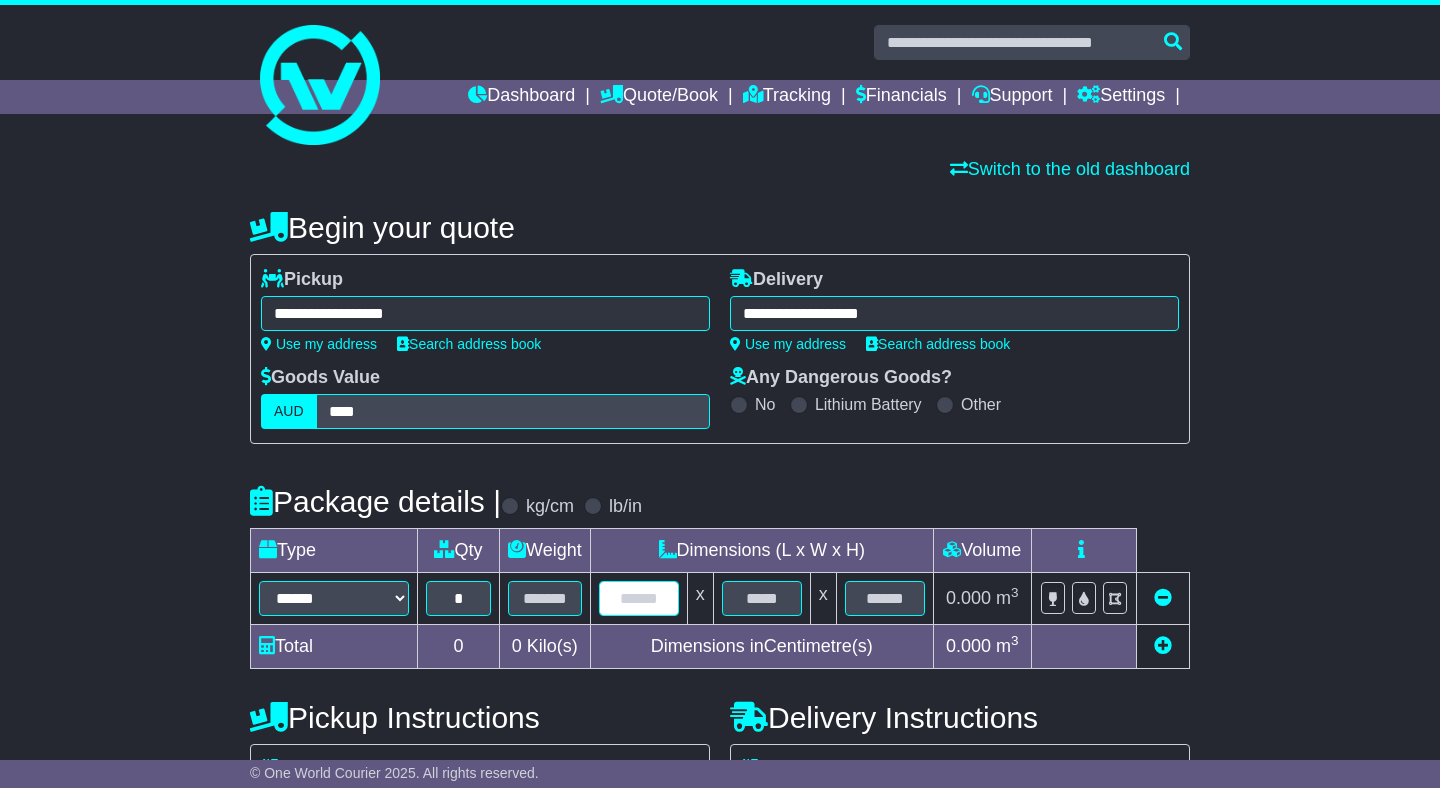 click at bounding box center [639, 598] 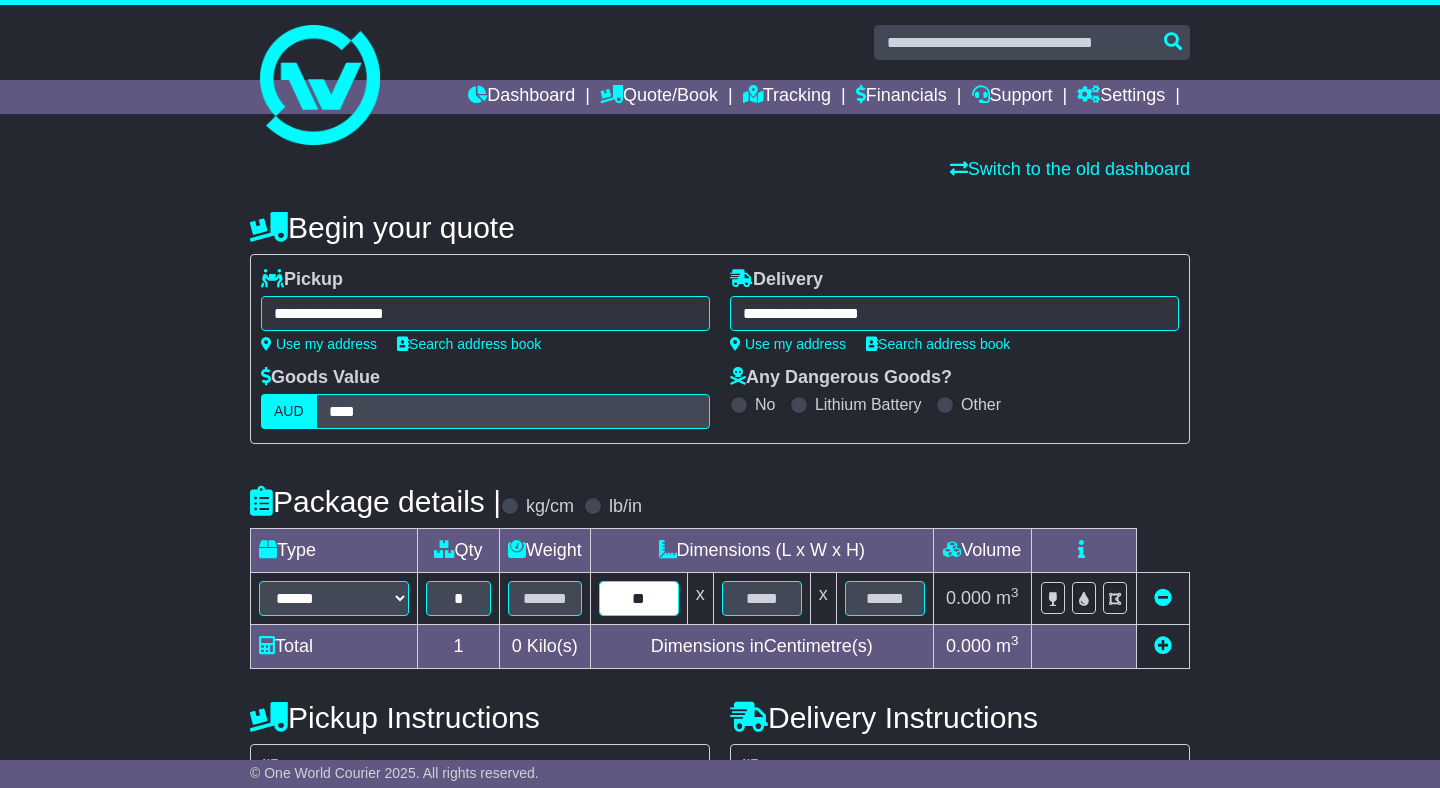 type on "**" 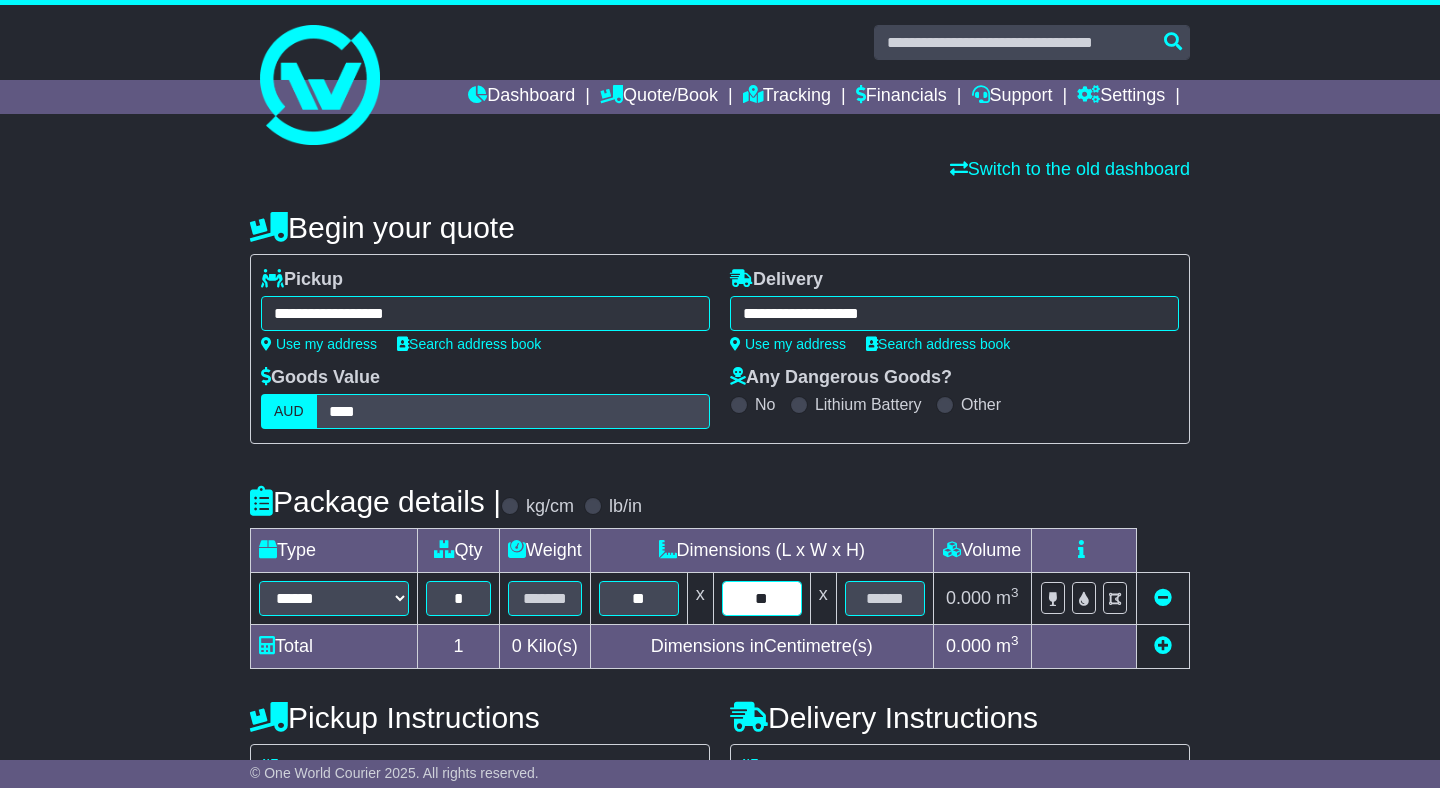type on "**" 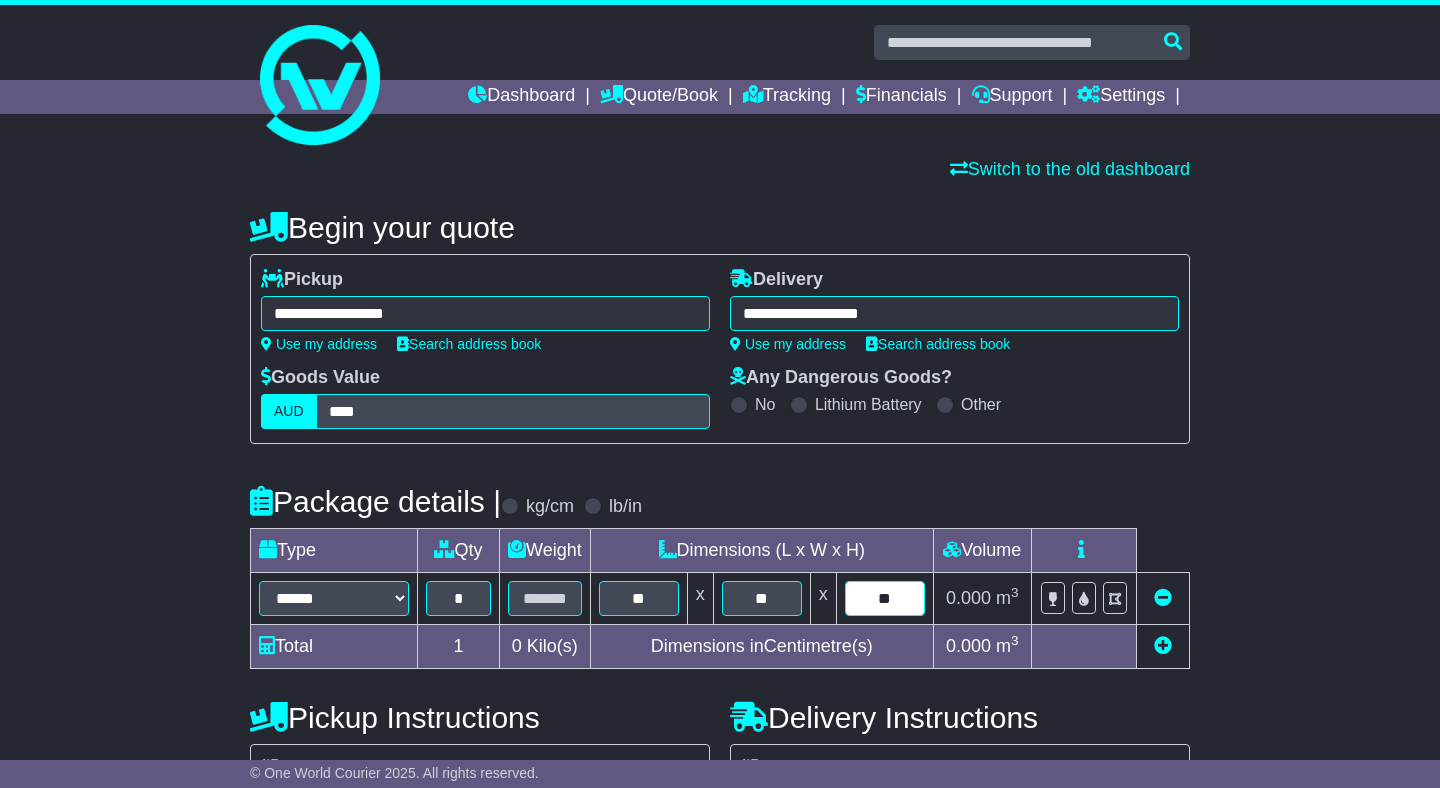 type on "**" 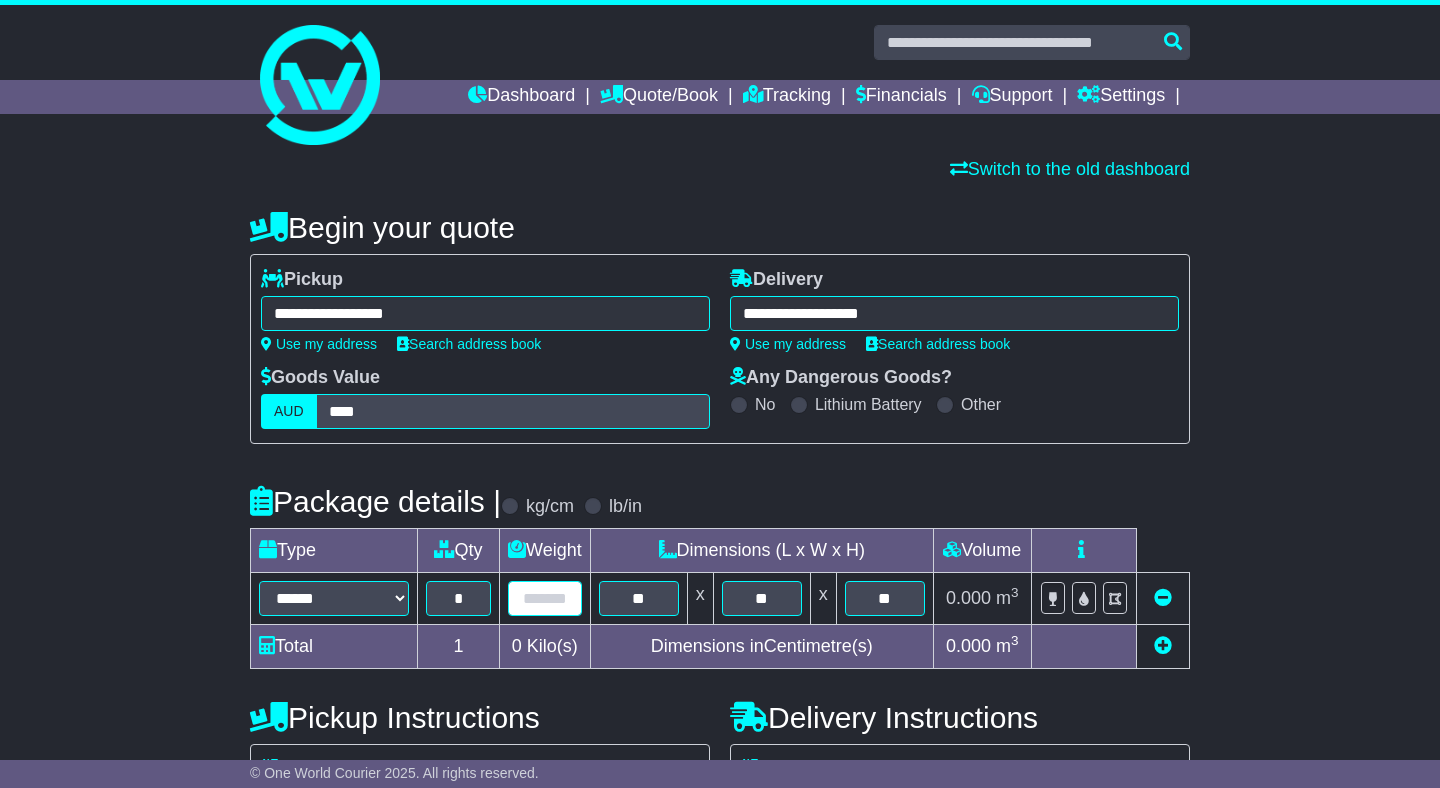 click at bounding box center (545, 598) 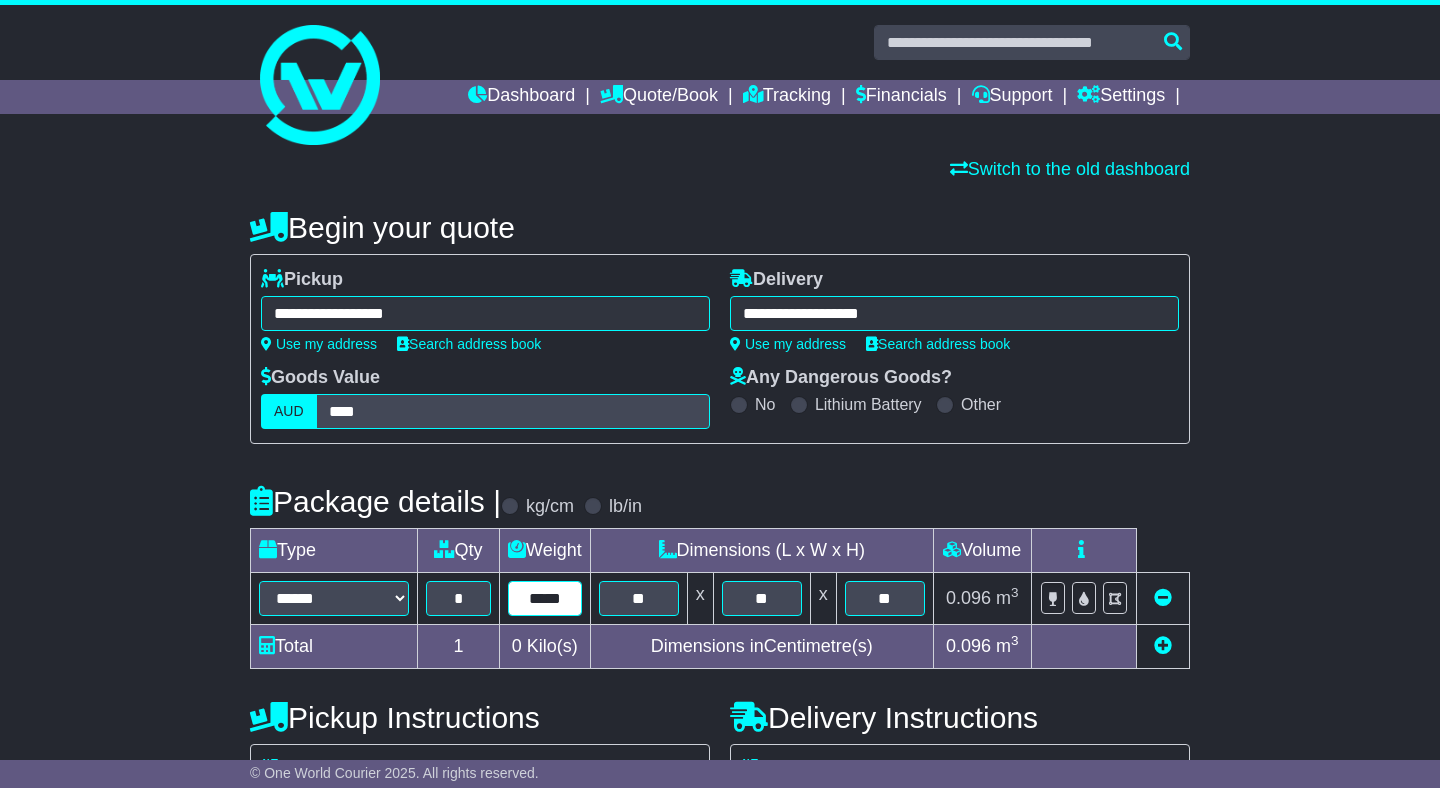 type on "*****" 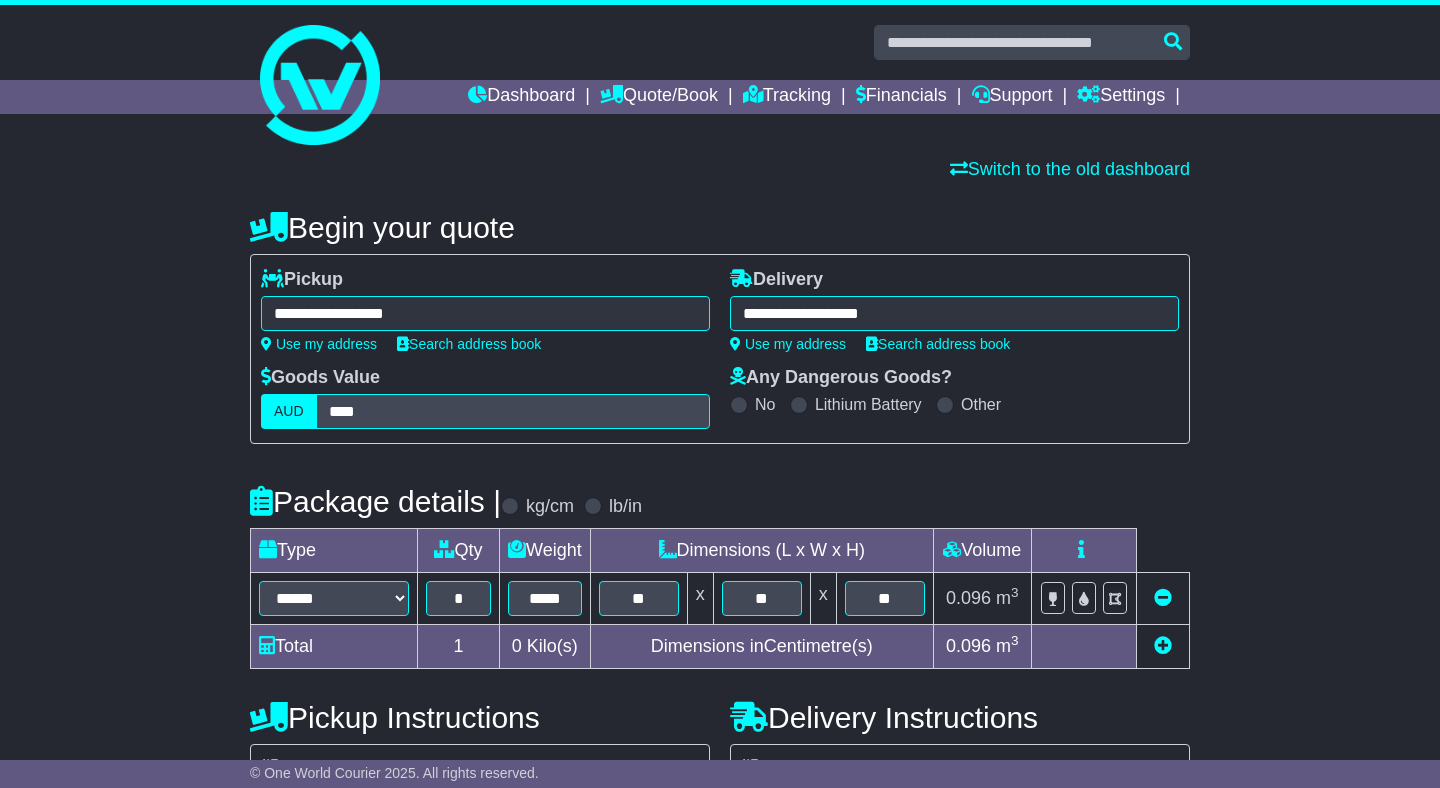 click on "Pickup Instructions" at bounding box center (480, 717) 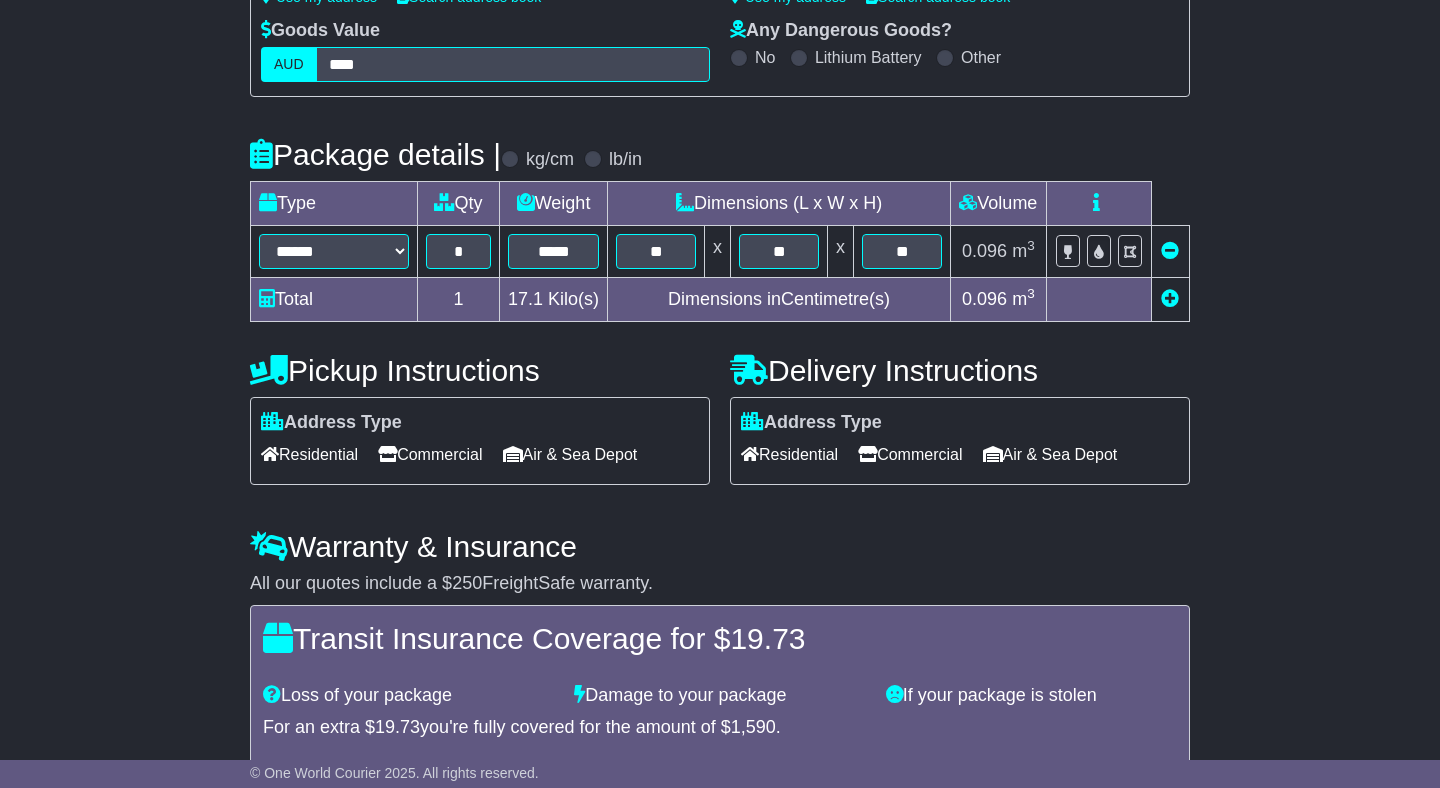 scroll, scrollTop: 366, scrollLeft: 0, axis: vertical 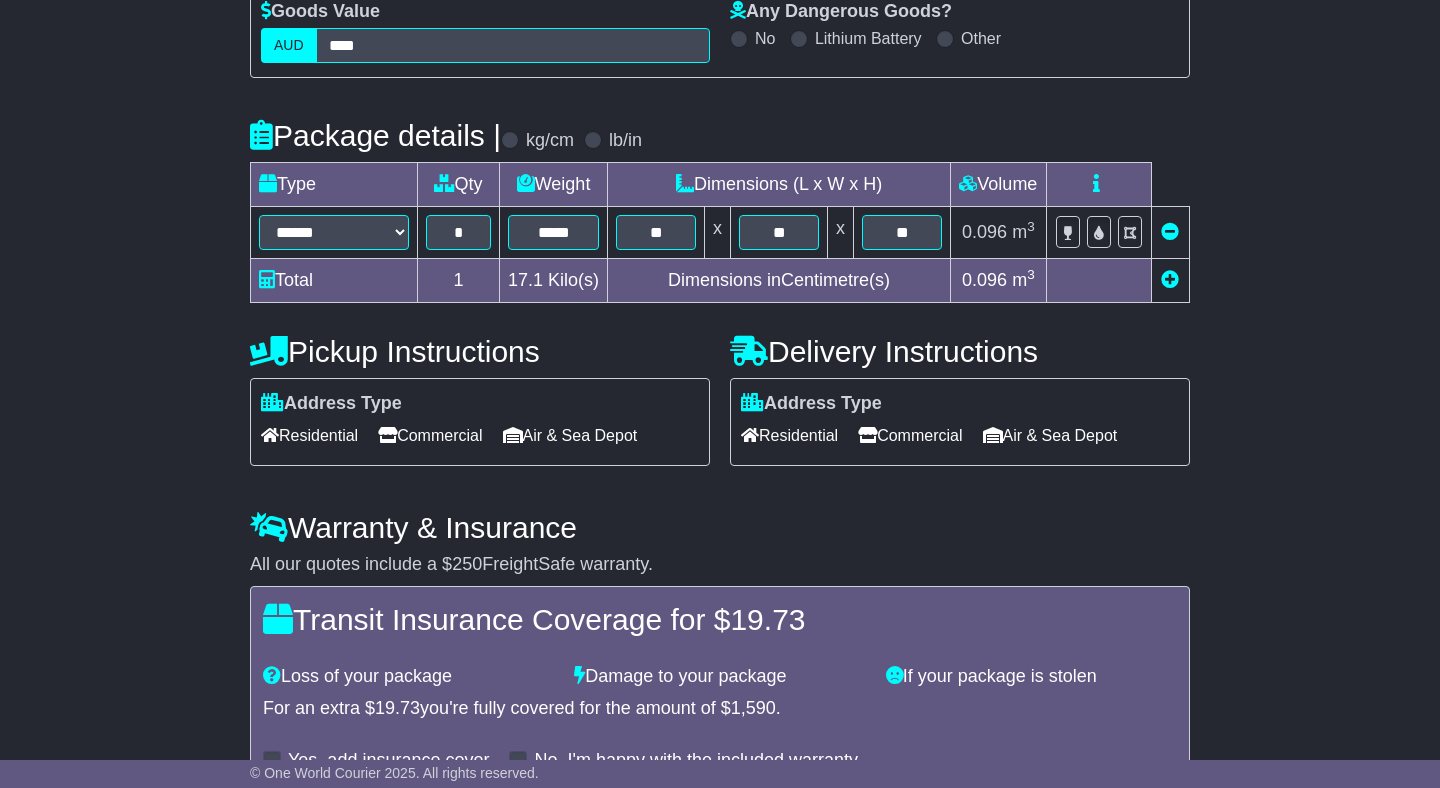 click on "Commercial" at bounding box center [430, 435] 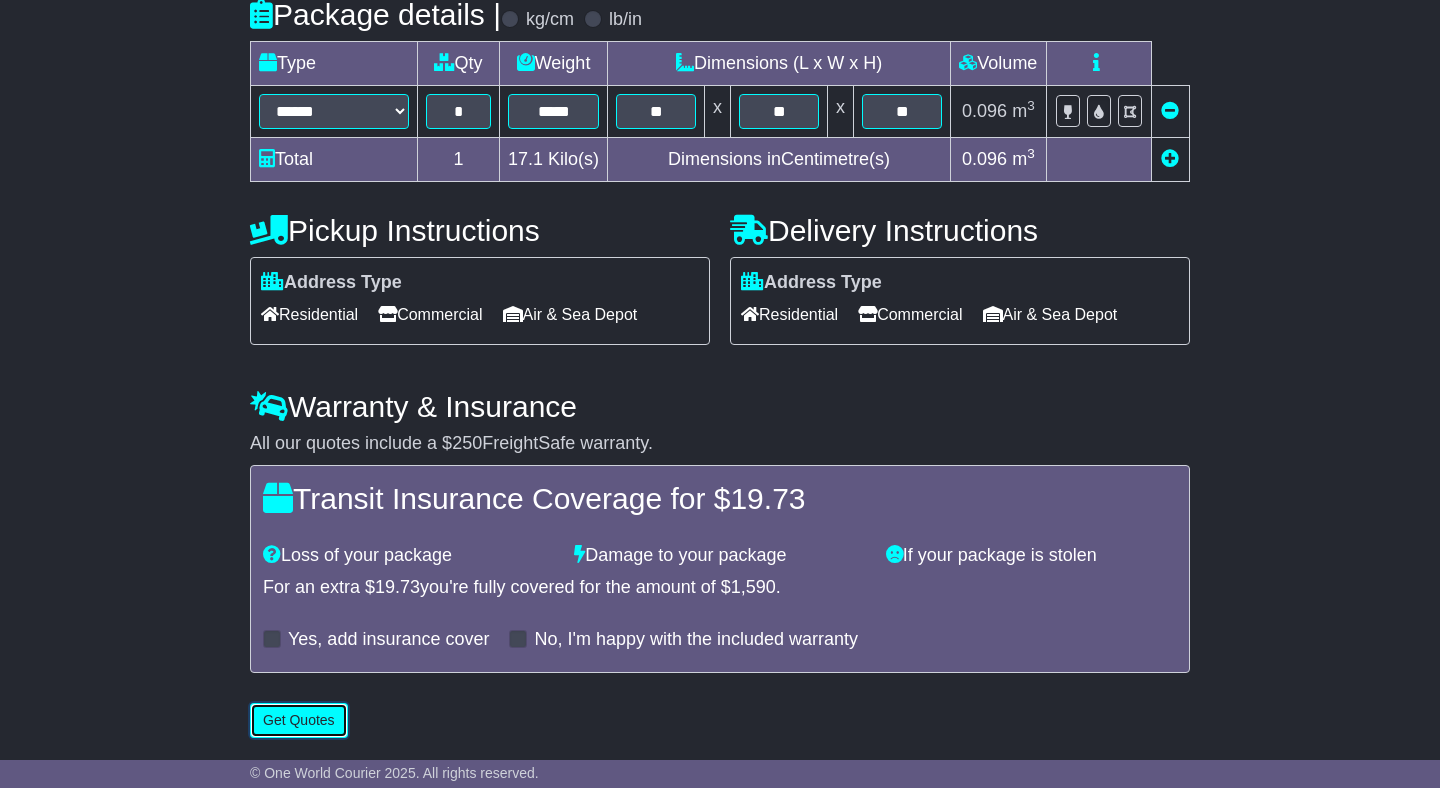 click on "Get Quotes" at bounding box center [299, 720] 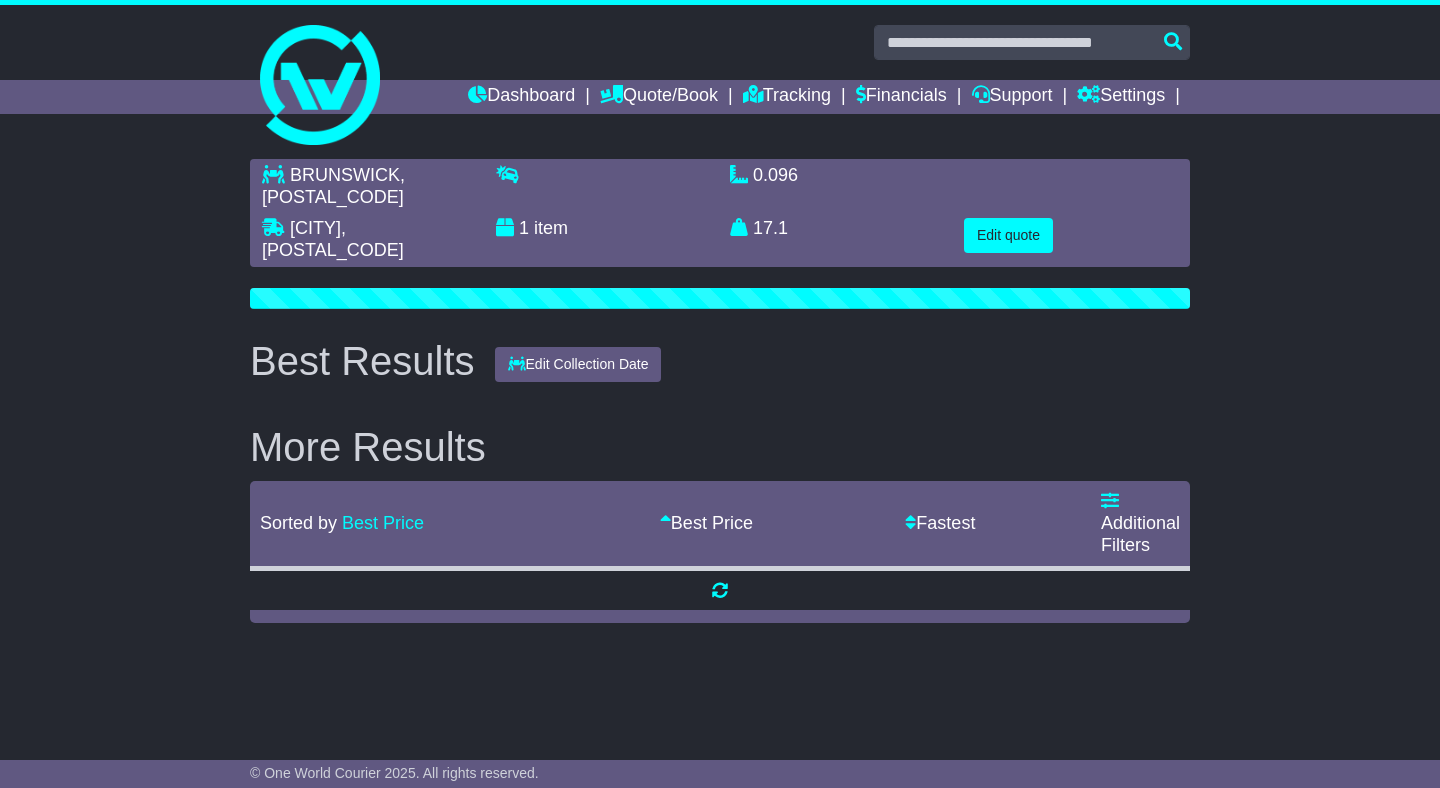 scroll, scrollTop: 0, scrollLeft: 0, axis: both 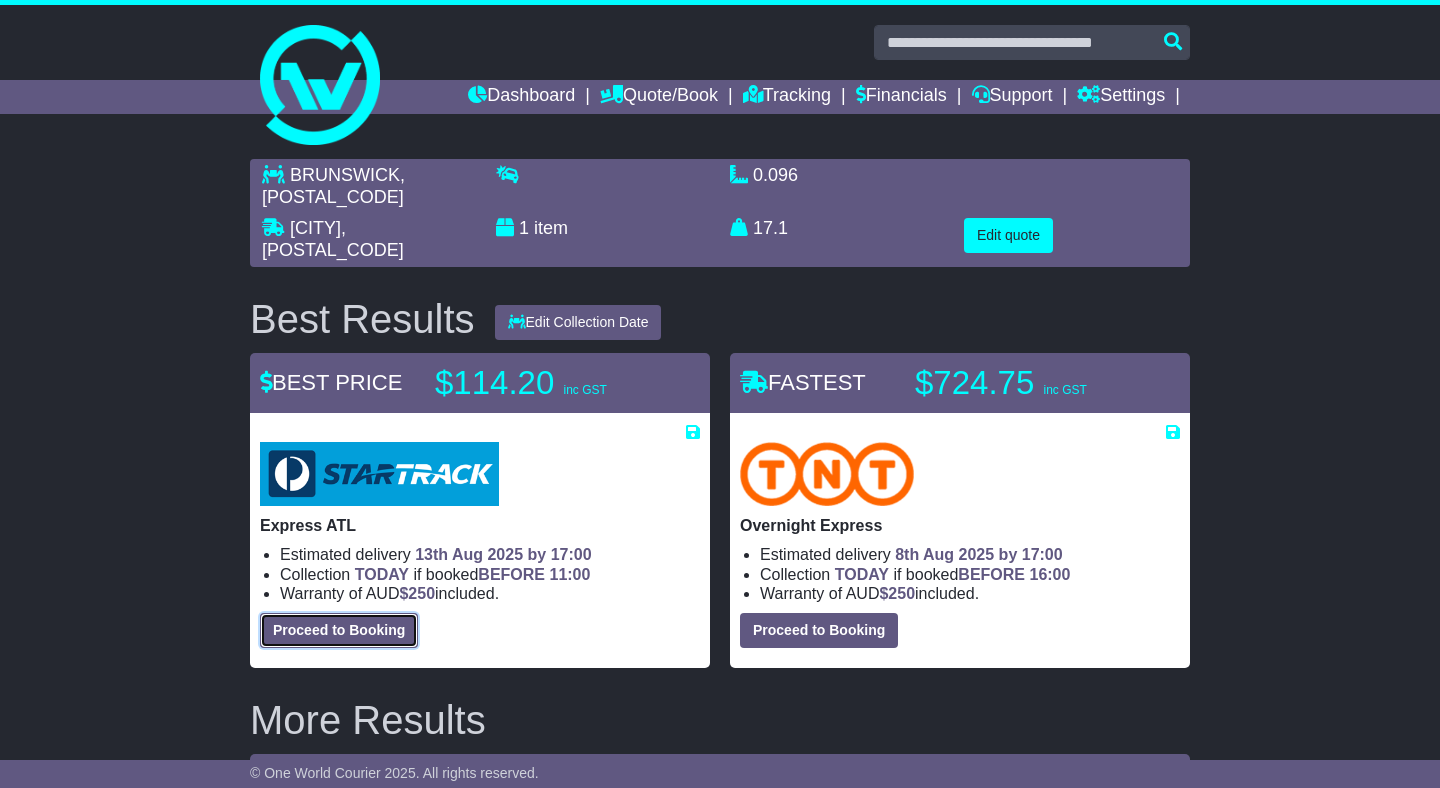 click on "Proceed to Booking" at bounding box center (339, 630) 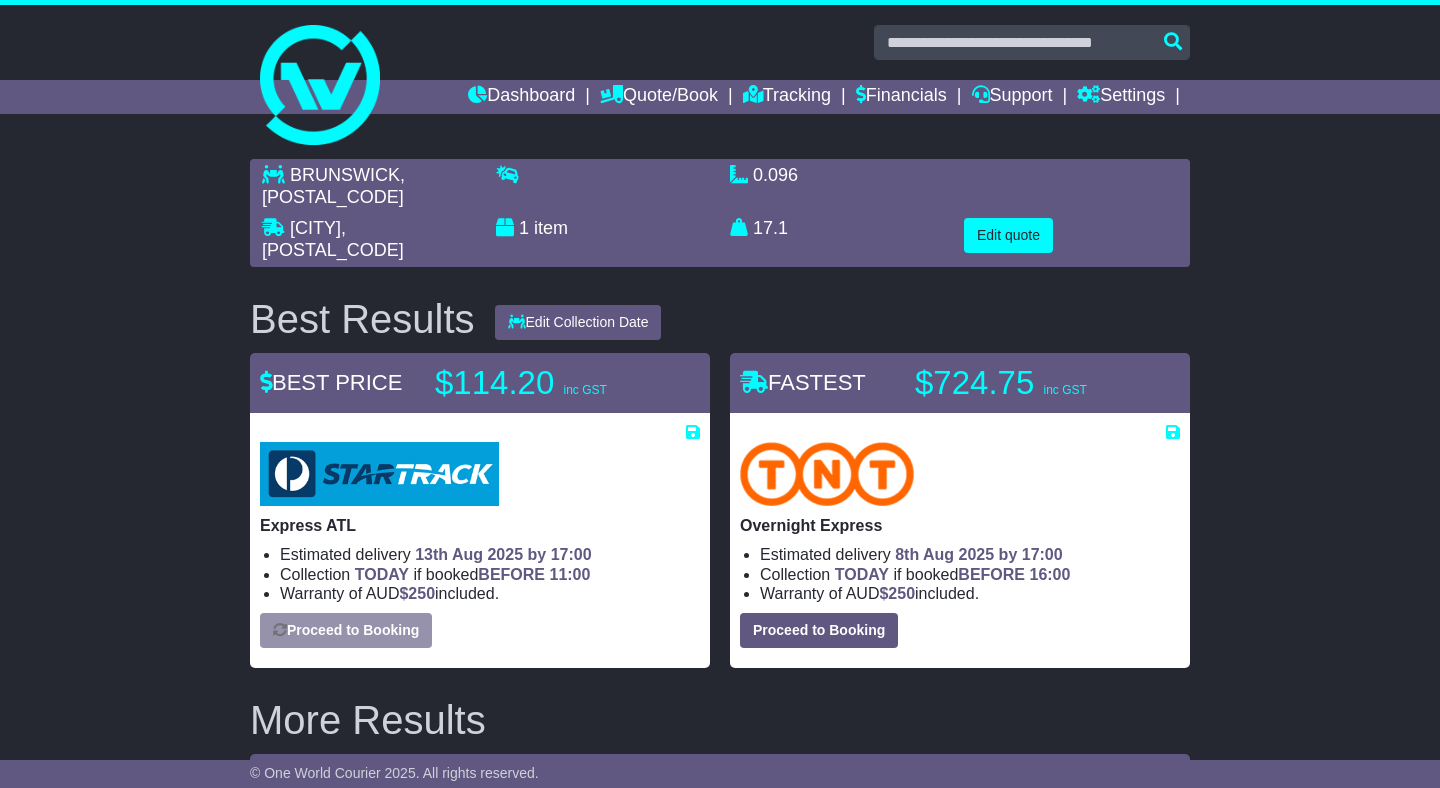 select on "****" 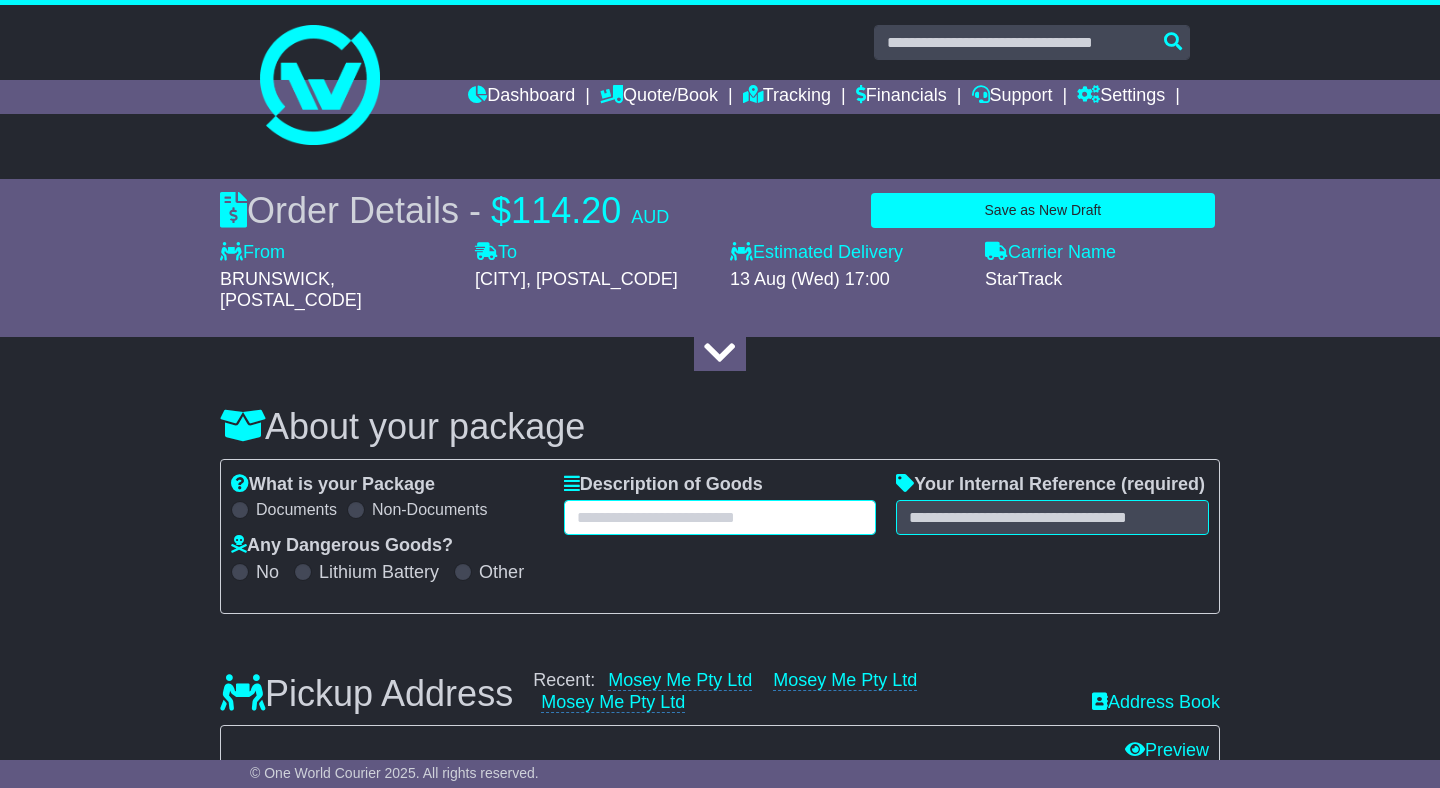 click at bounding box center [720, 517] 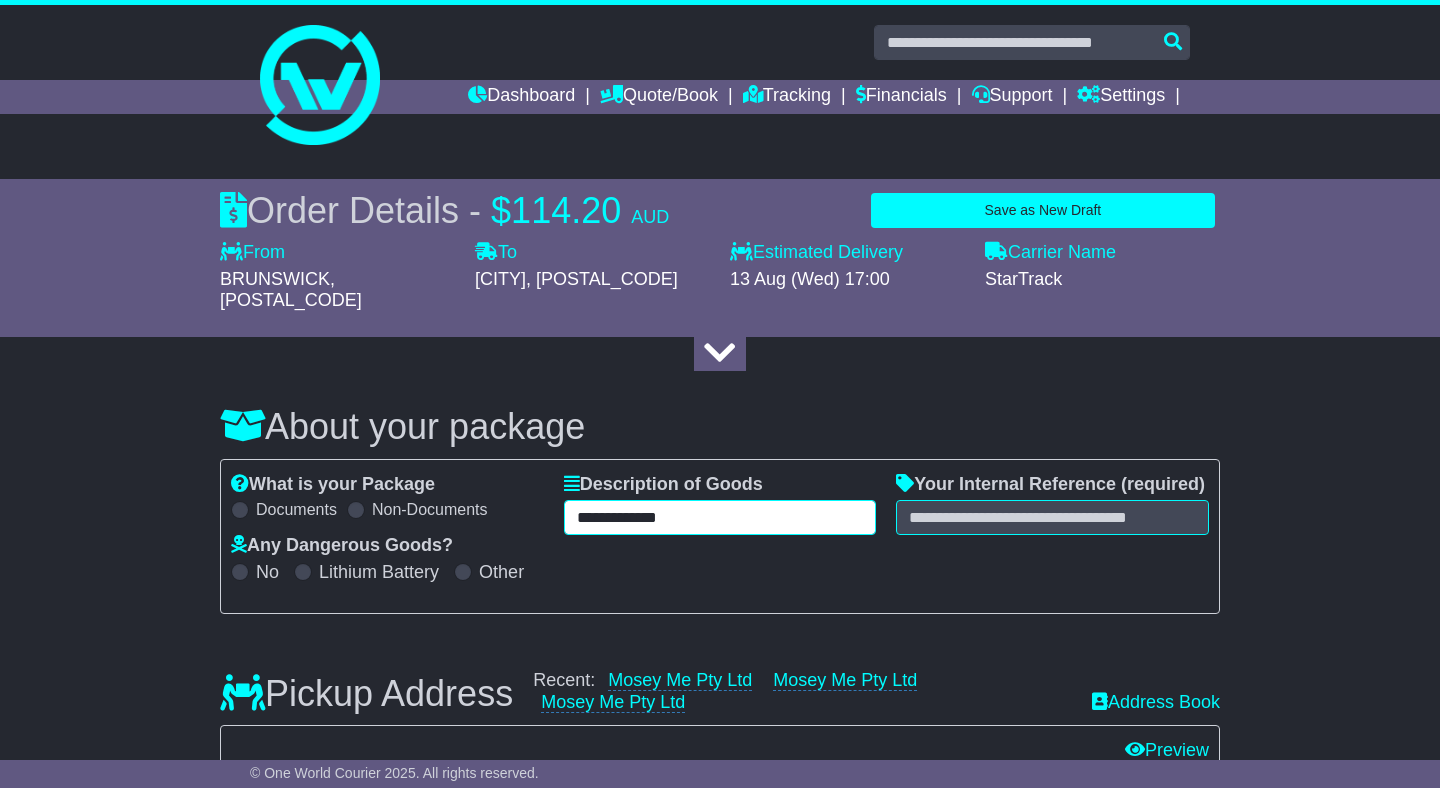 type on "**********" 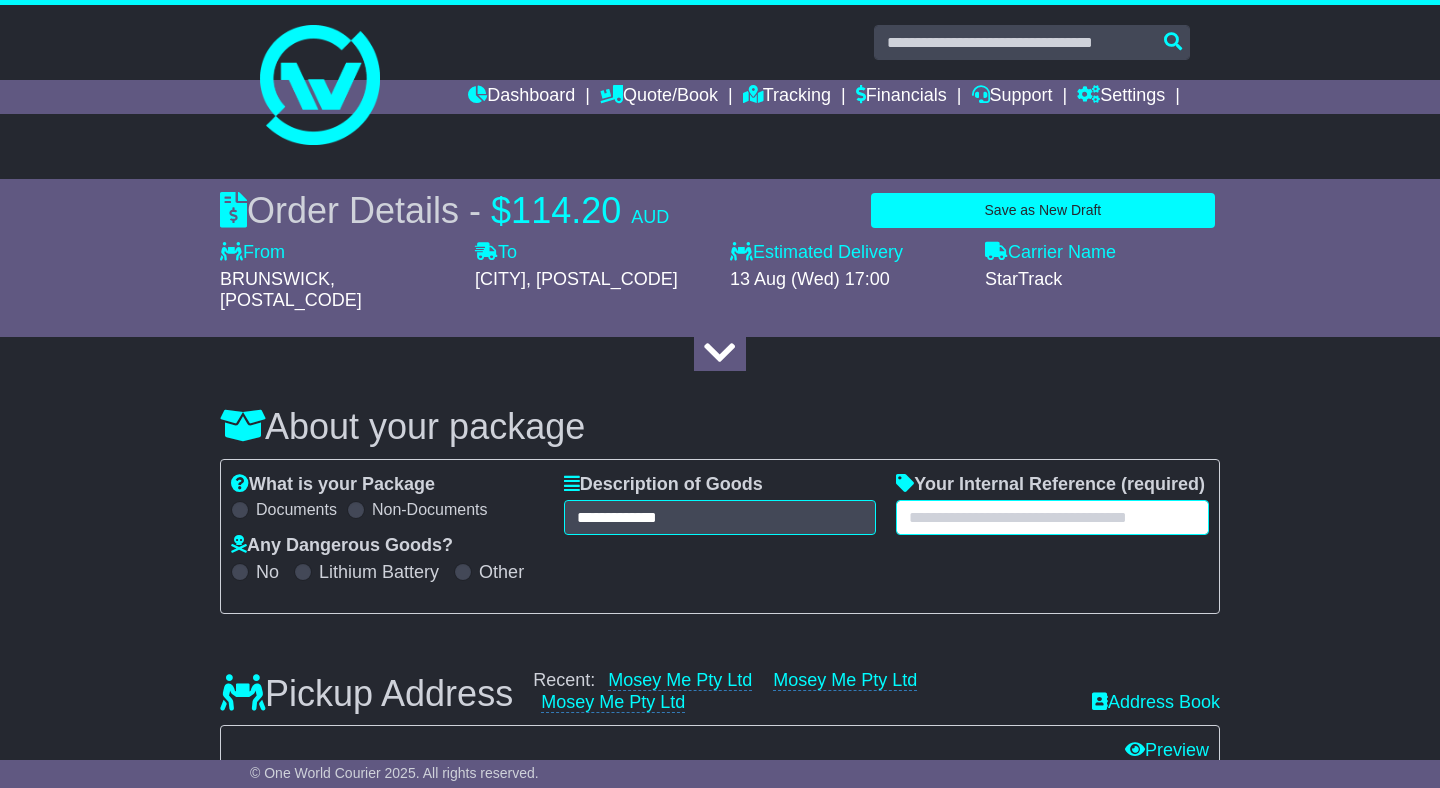 click at bounding box center [1052, 517] 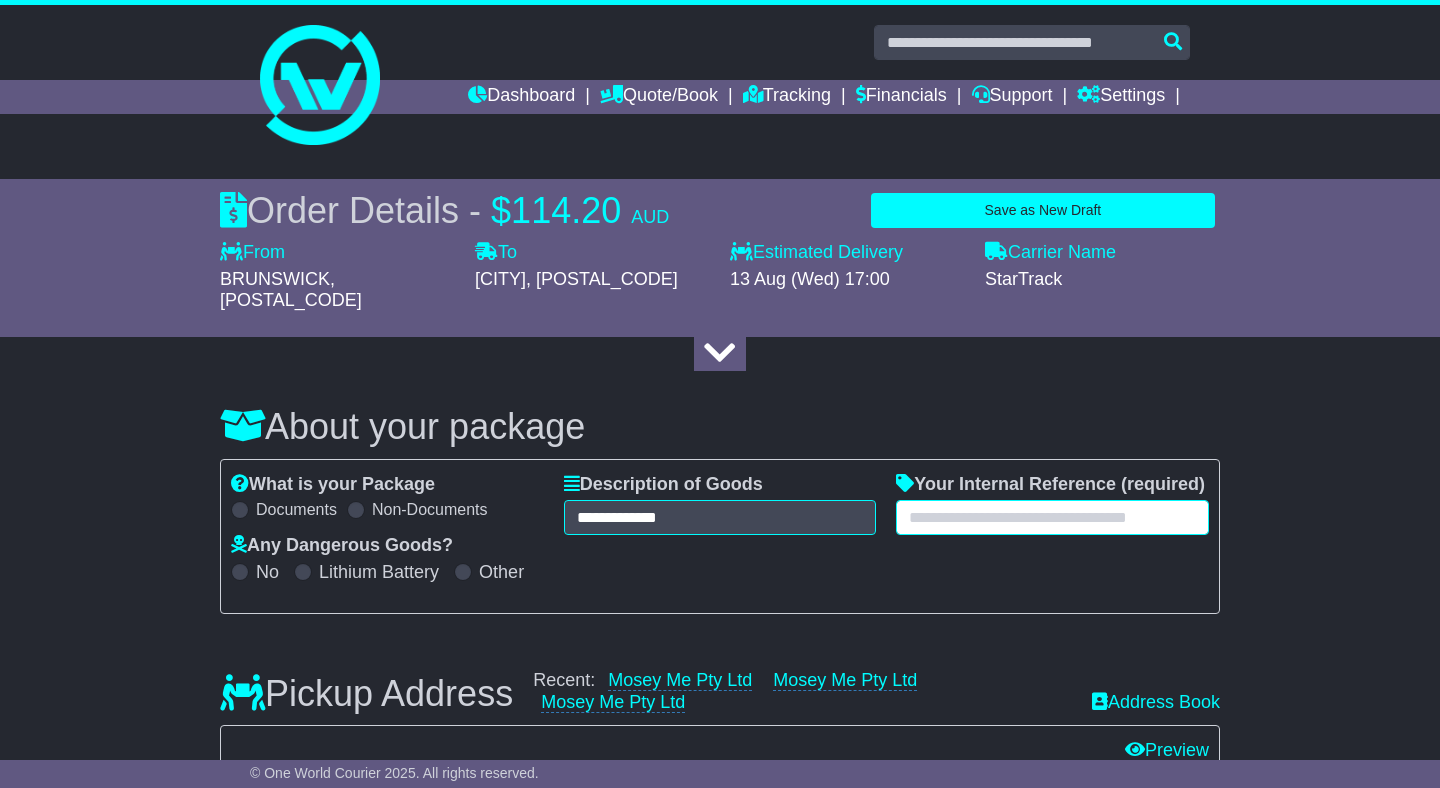 paste on "******" 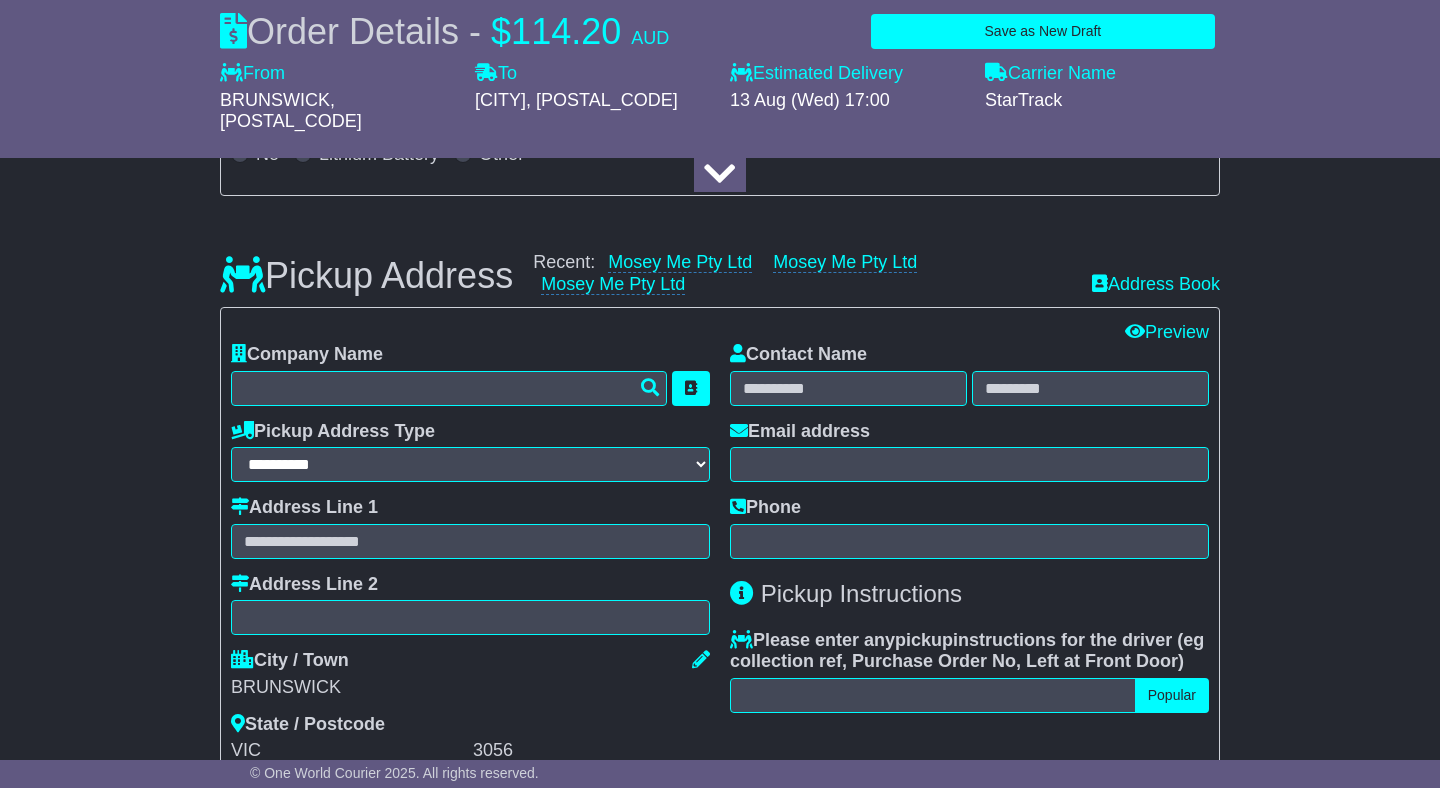 scroll, scrollTop: 421, scrollLeft: 0, axis: vertical 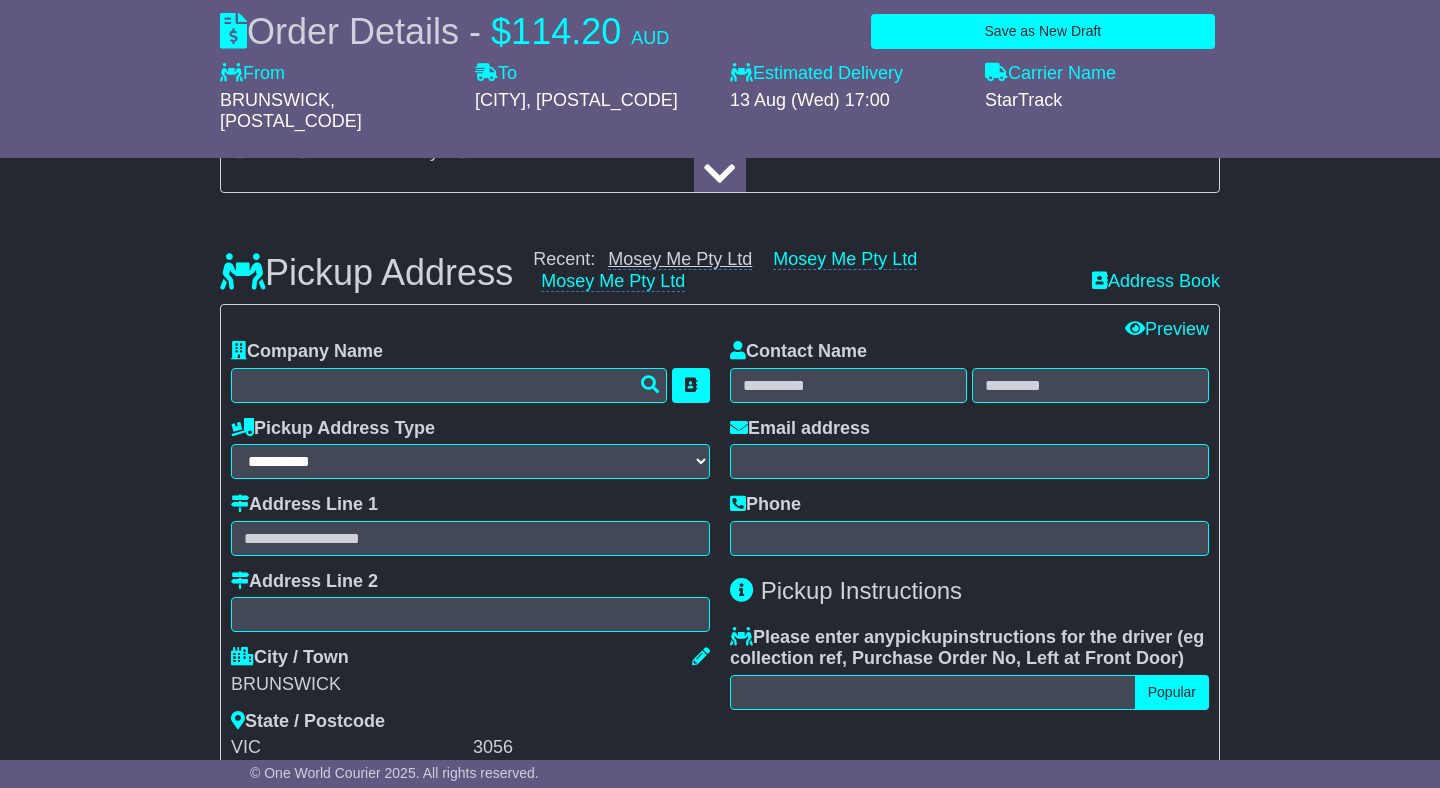 type on "******" 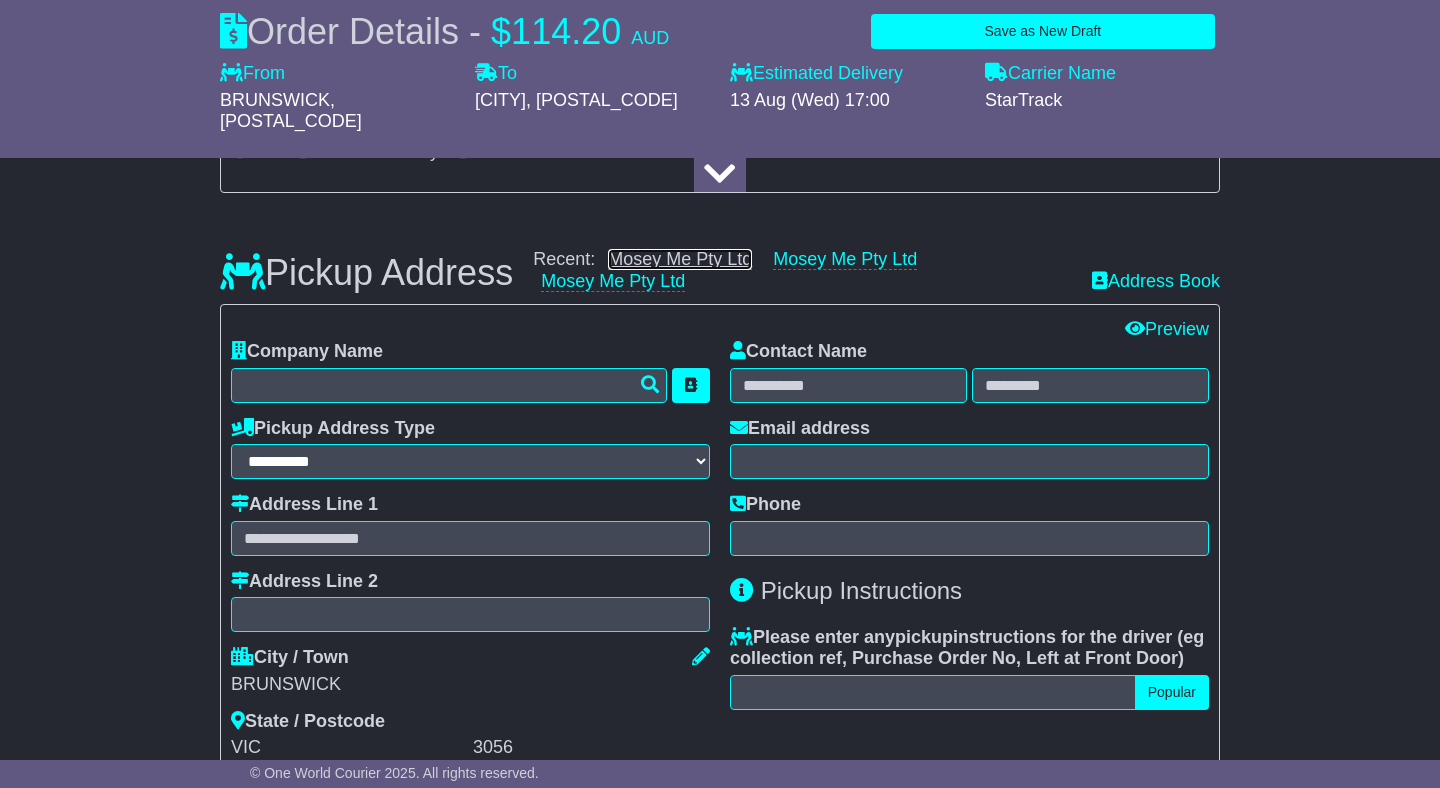 click on "Mosey Me Pty Ltd" at bounding box center (680, 259) 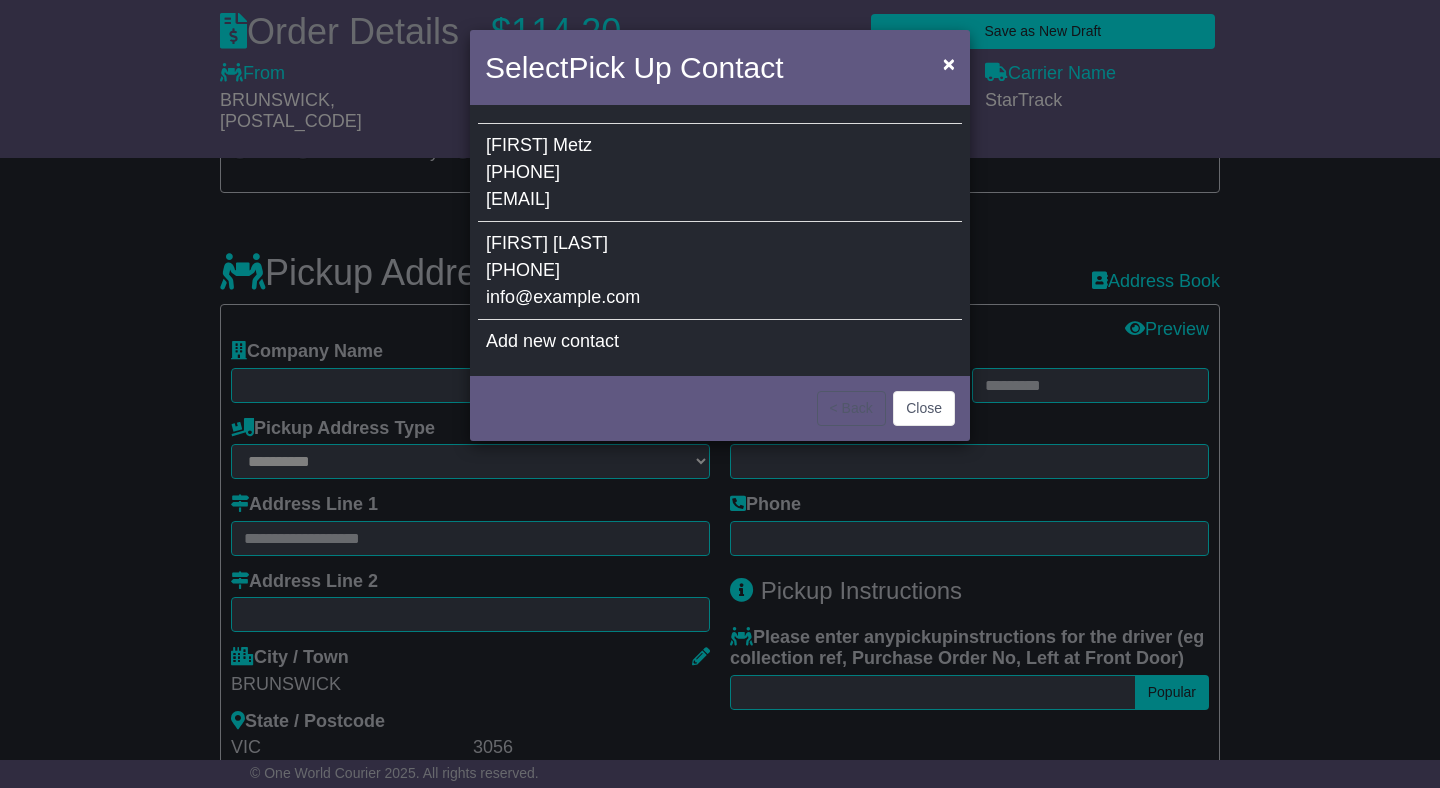 click on "[LAST]" at bounding box center [580, 243] 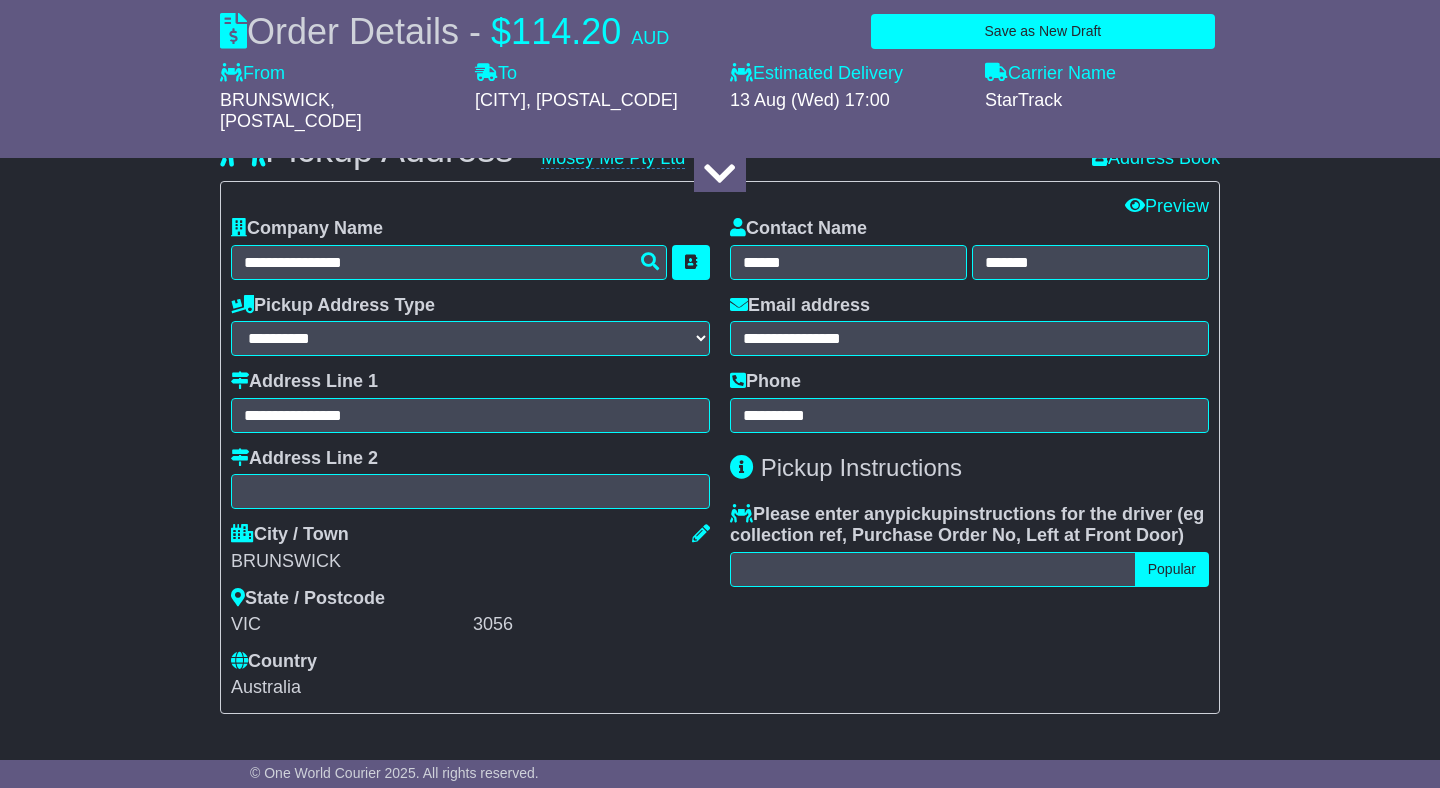 scroll, scrollTop: 728, scrollLeft: 0, axis: vertical 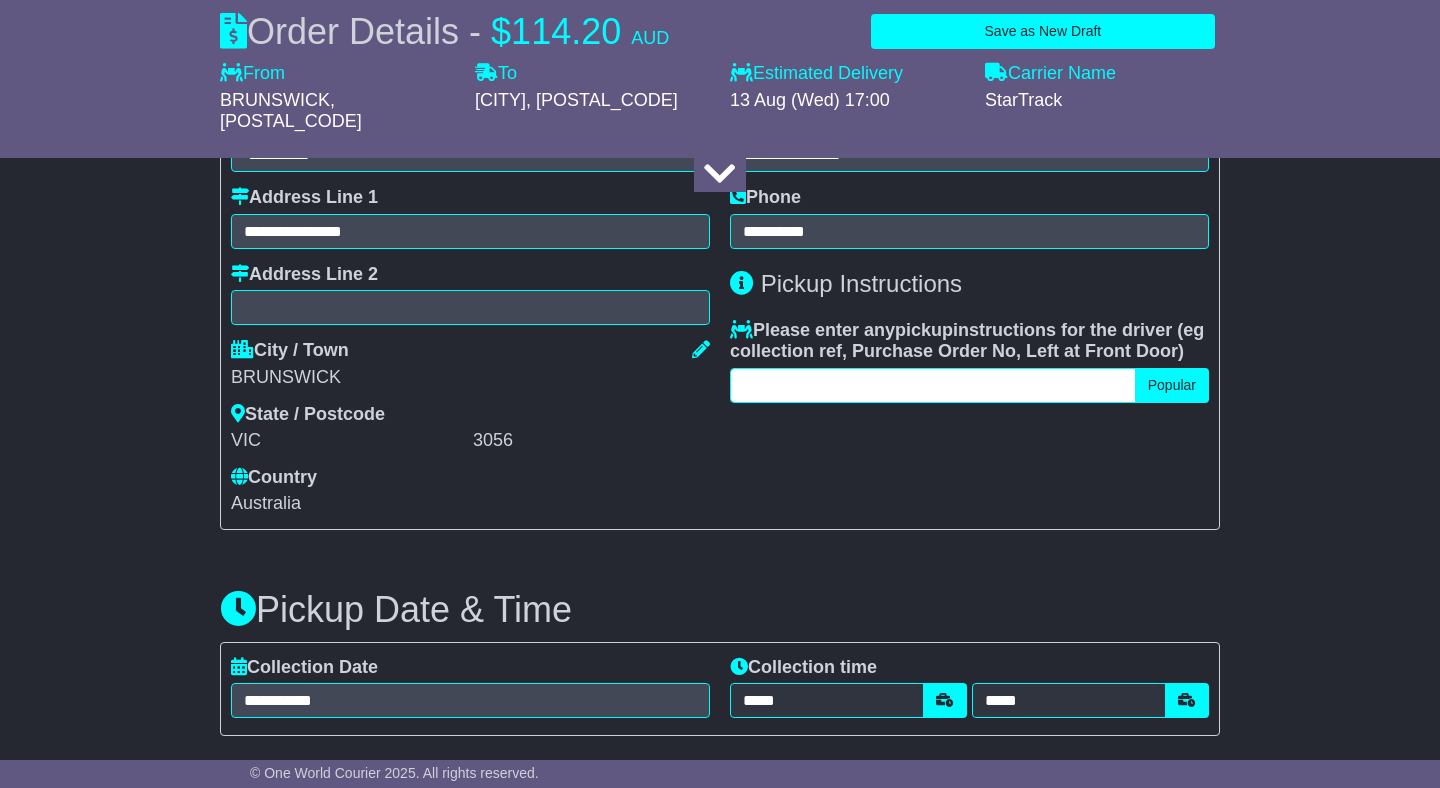 click at bounding box center [933, 385] 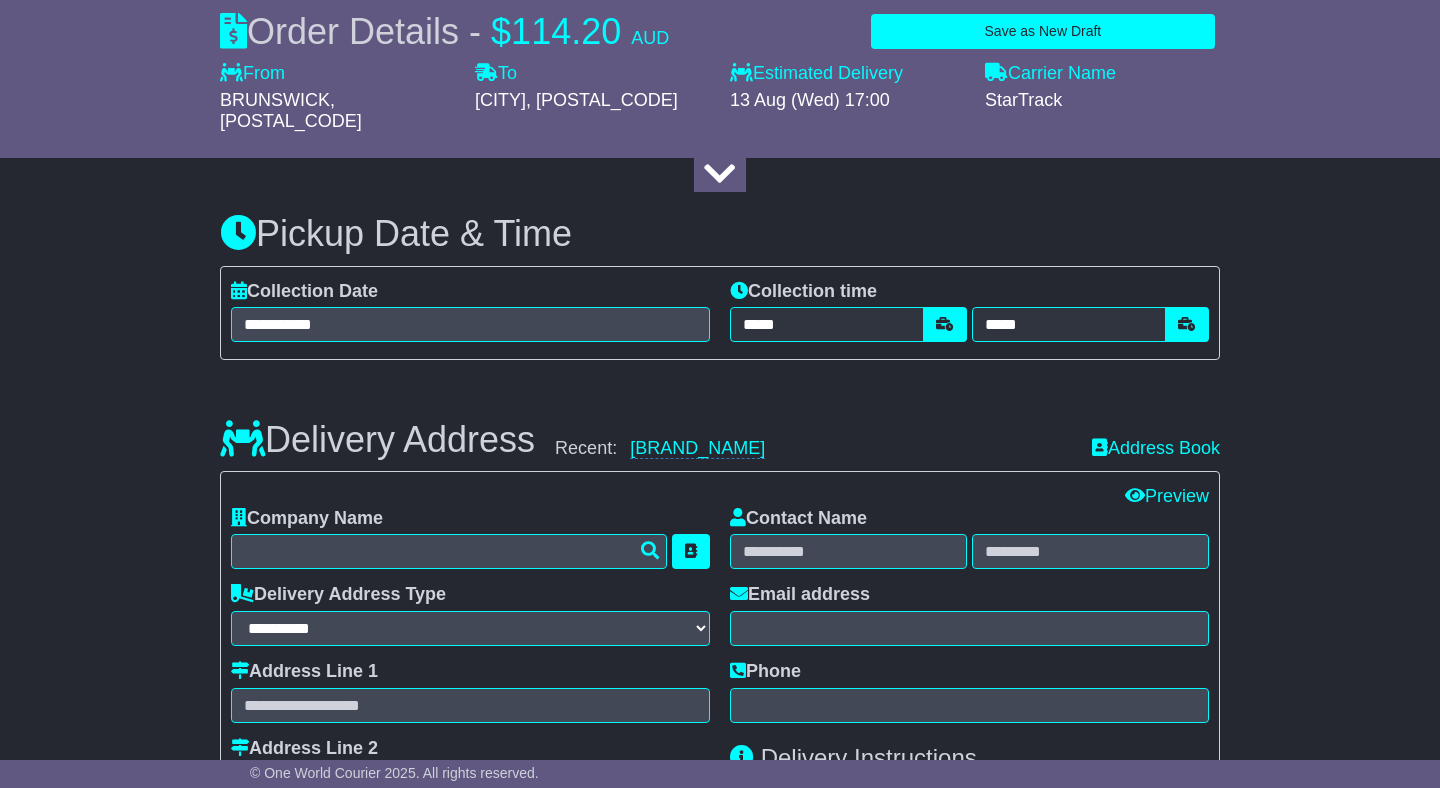 scroll, scrollTop: 1112, scrollLeft: 0, axis: vertical 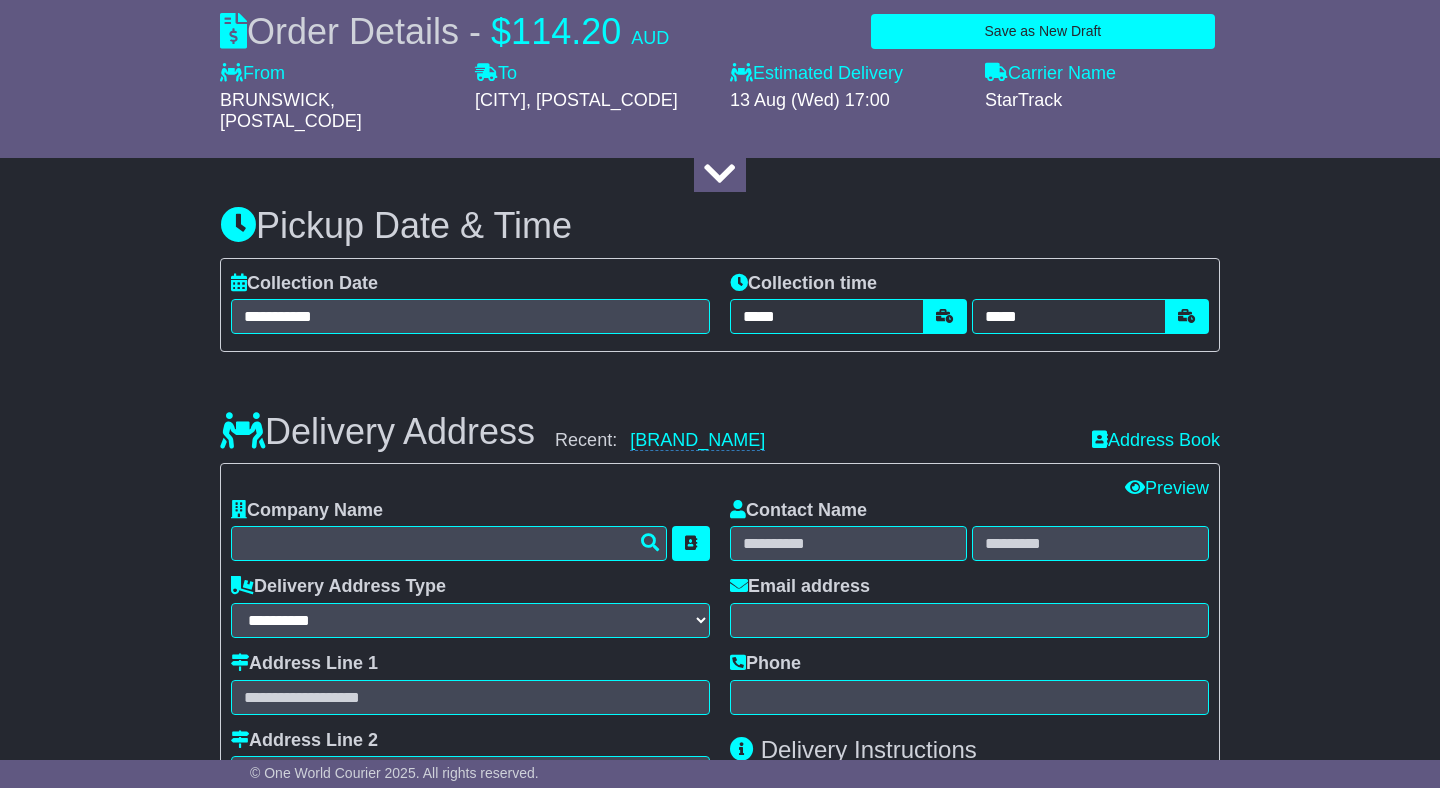 type on "**********" 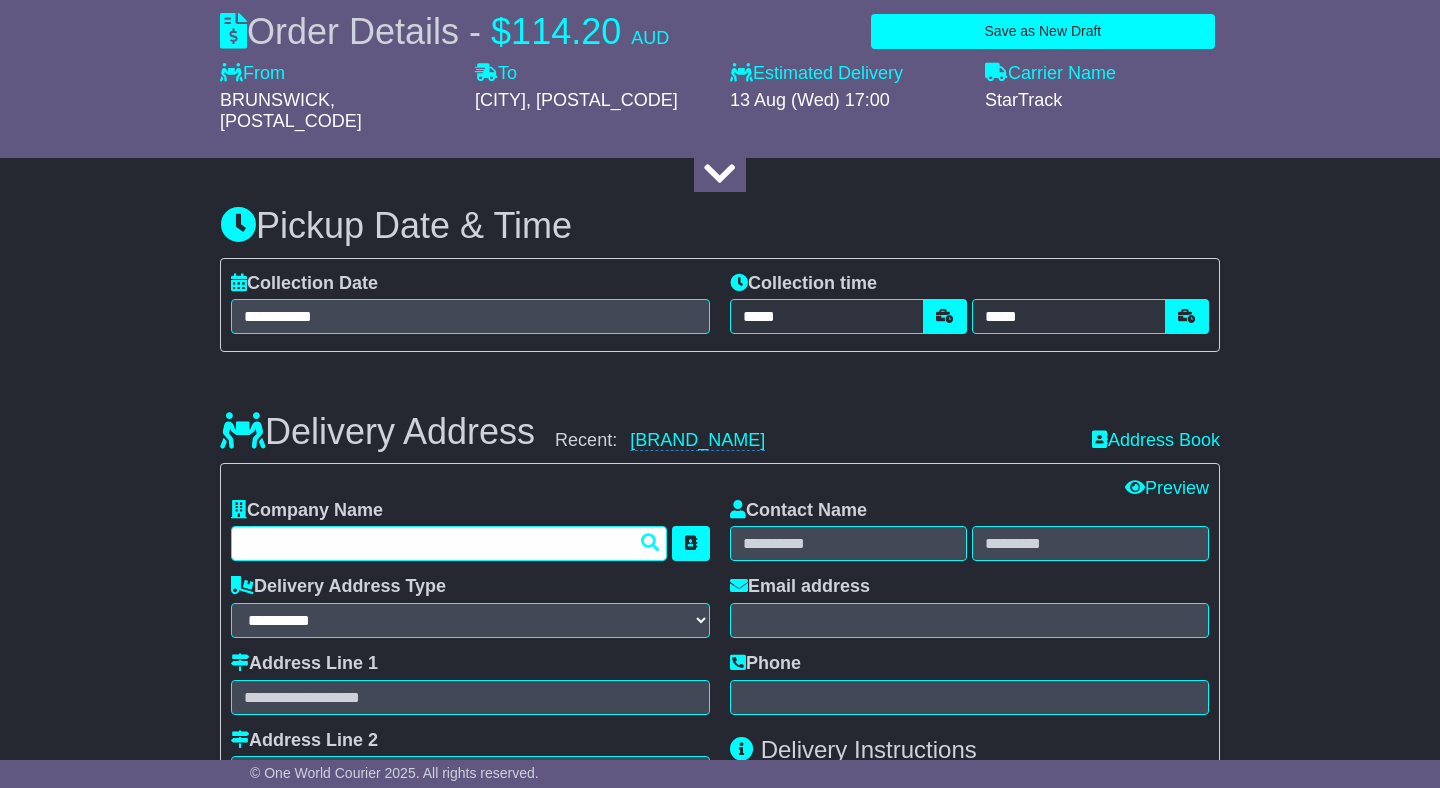 click at bounding box center [449, 543] 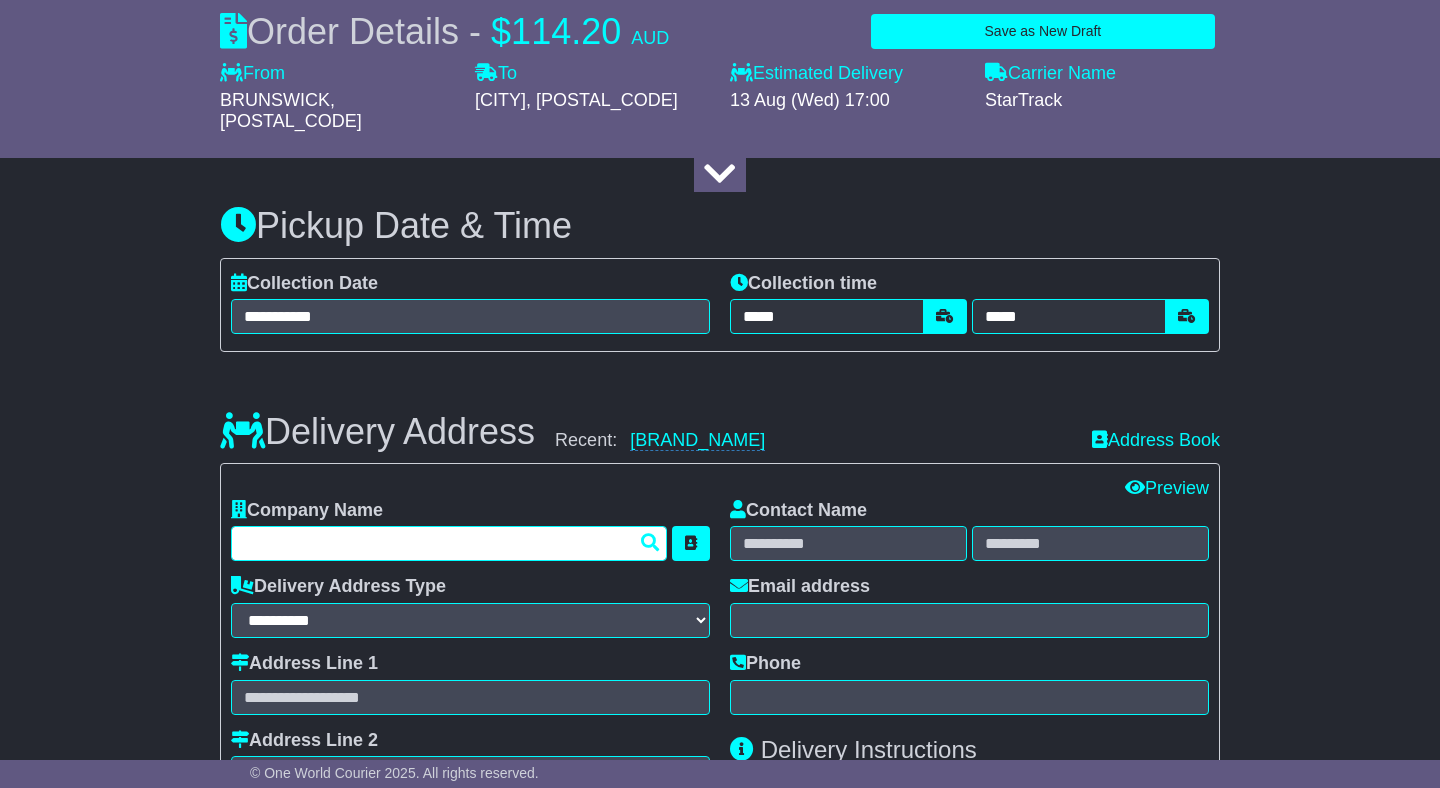 paste on "**********" 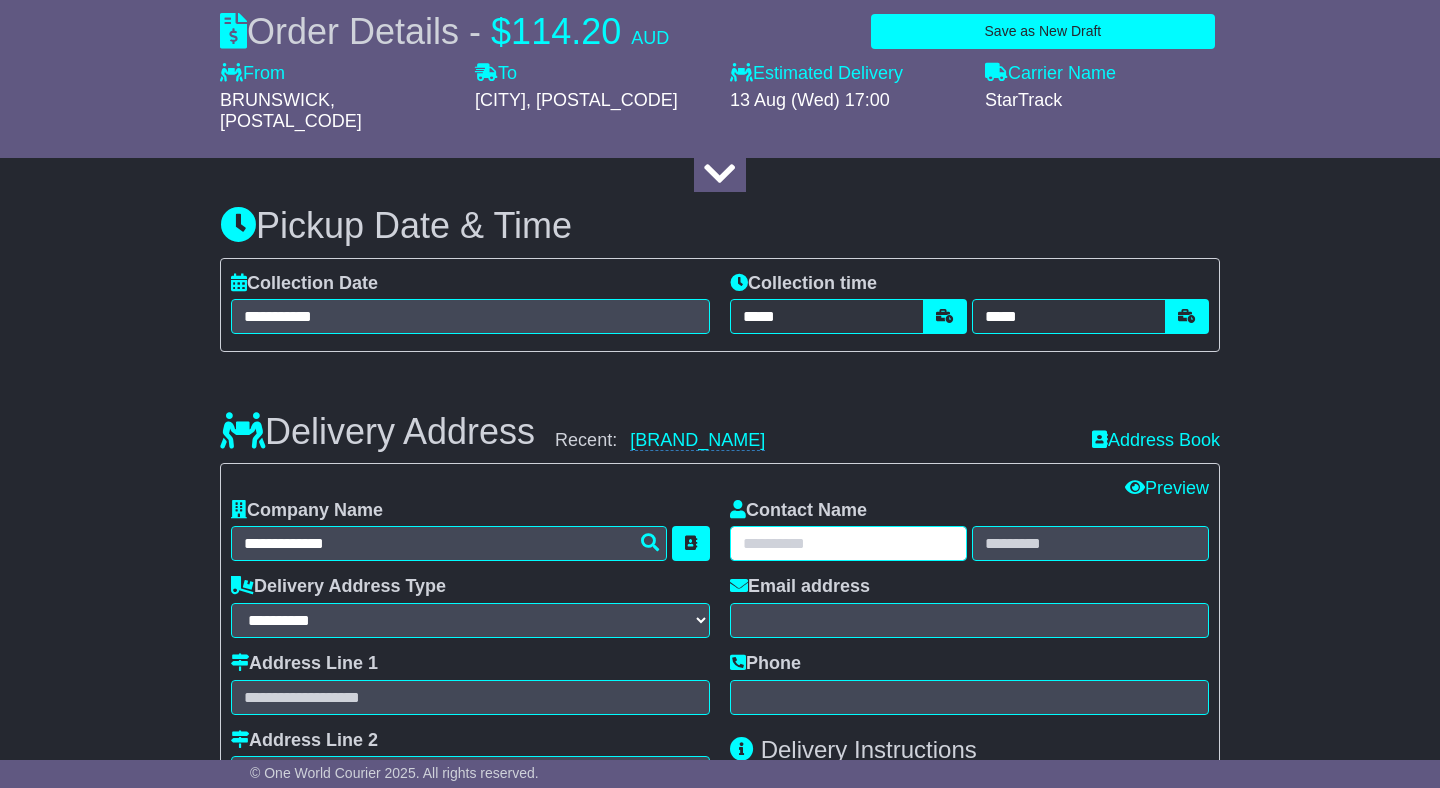 click at bounding box center [848, 543] 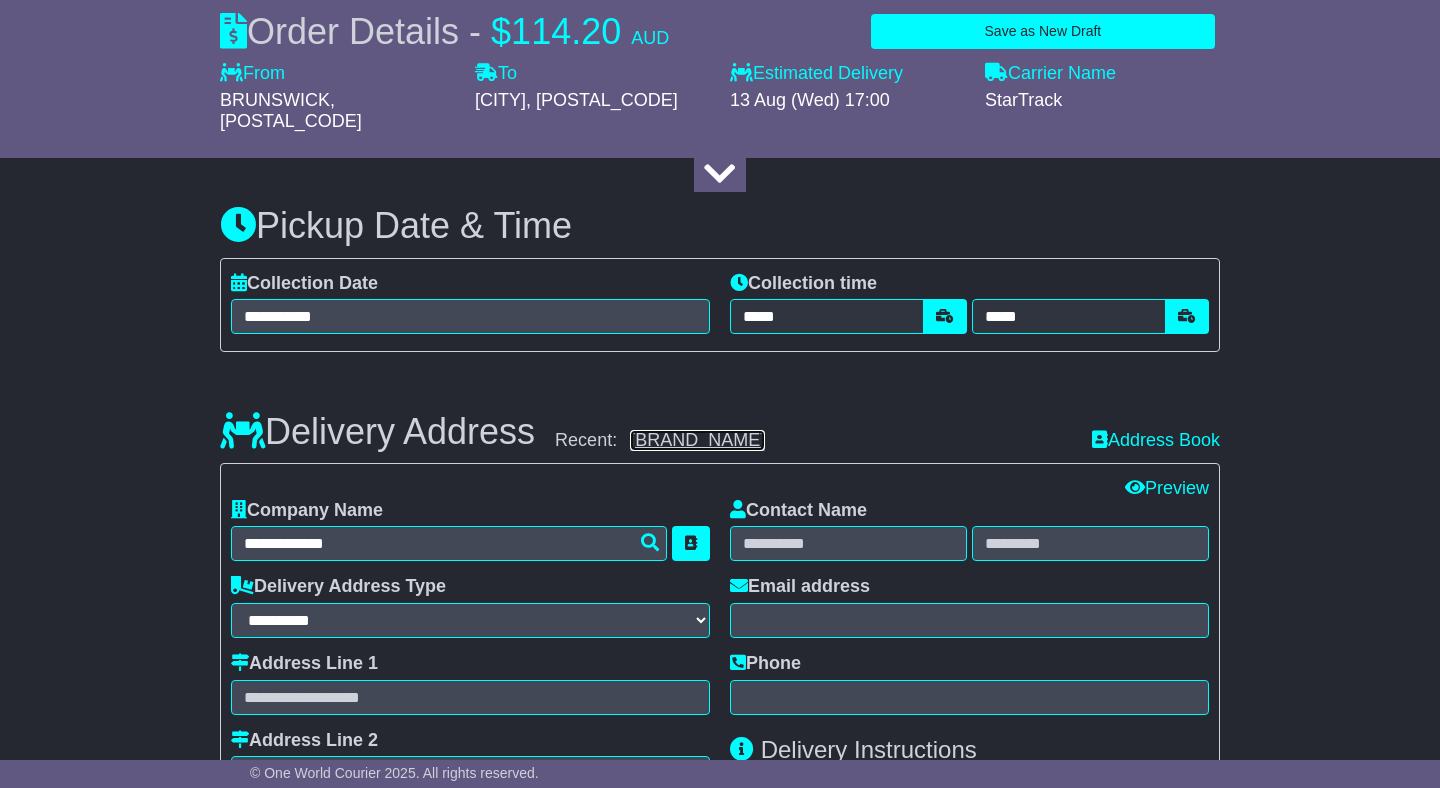 click on "[BRAND_NAME]" at bounding box center [697, 440] 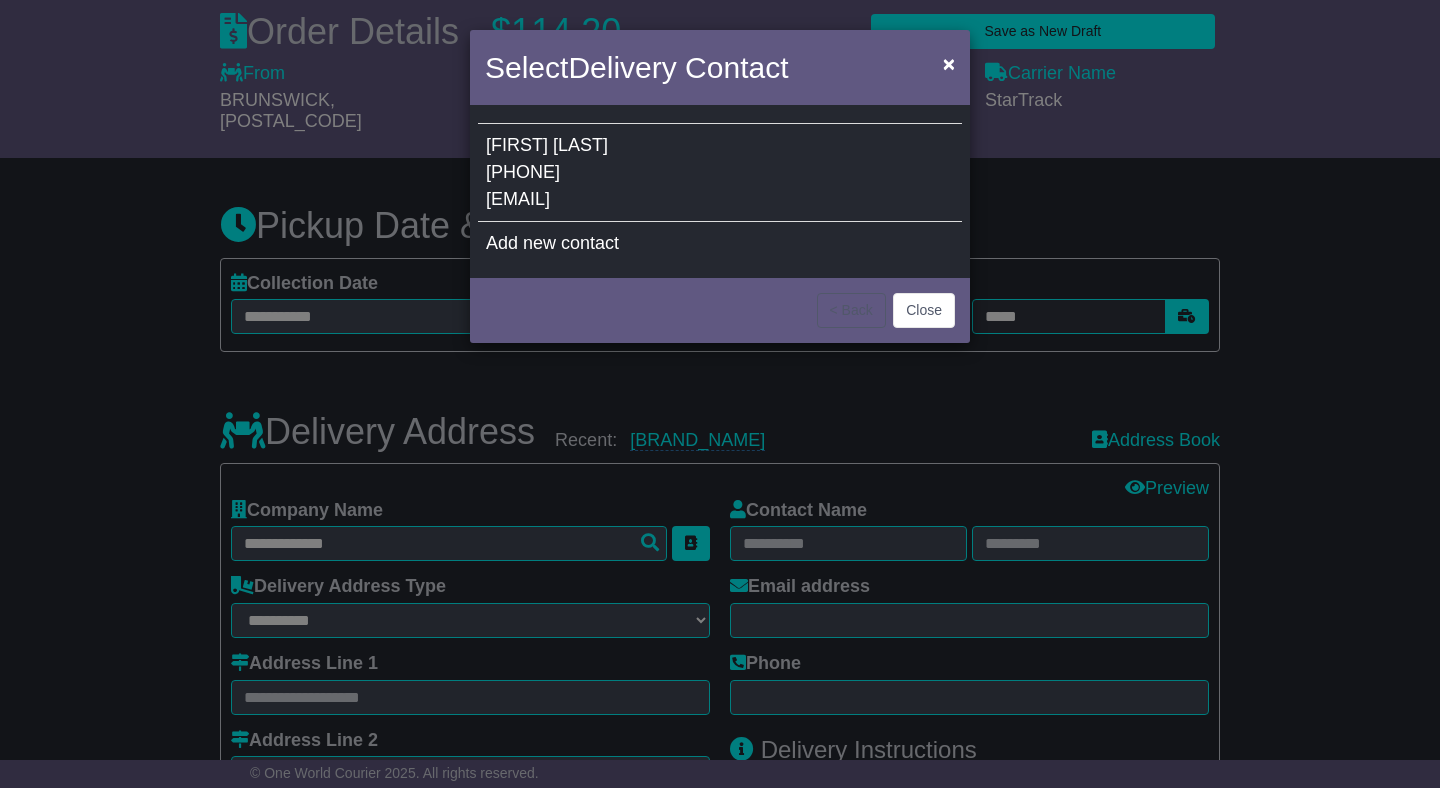 click on "[PHONE]" at bounding box center (523, 172) 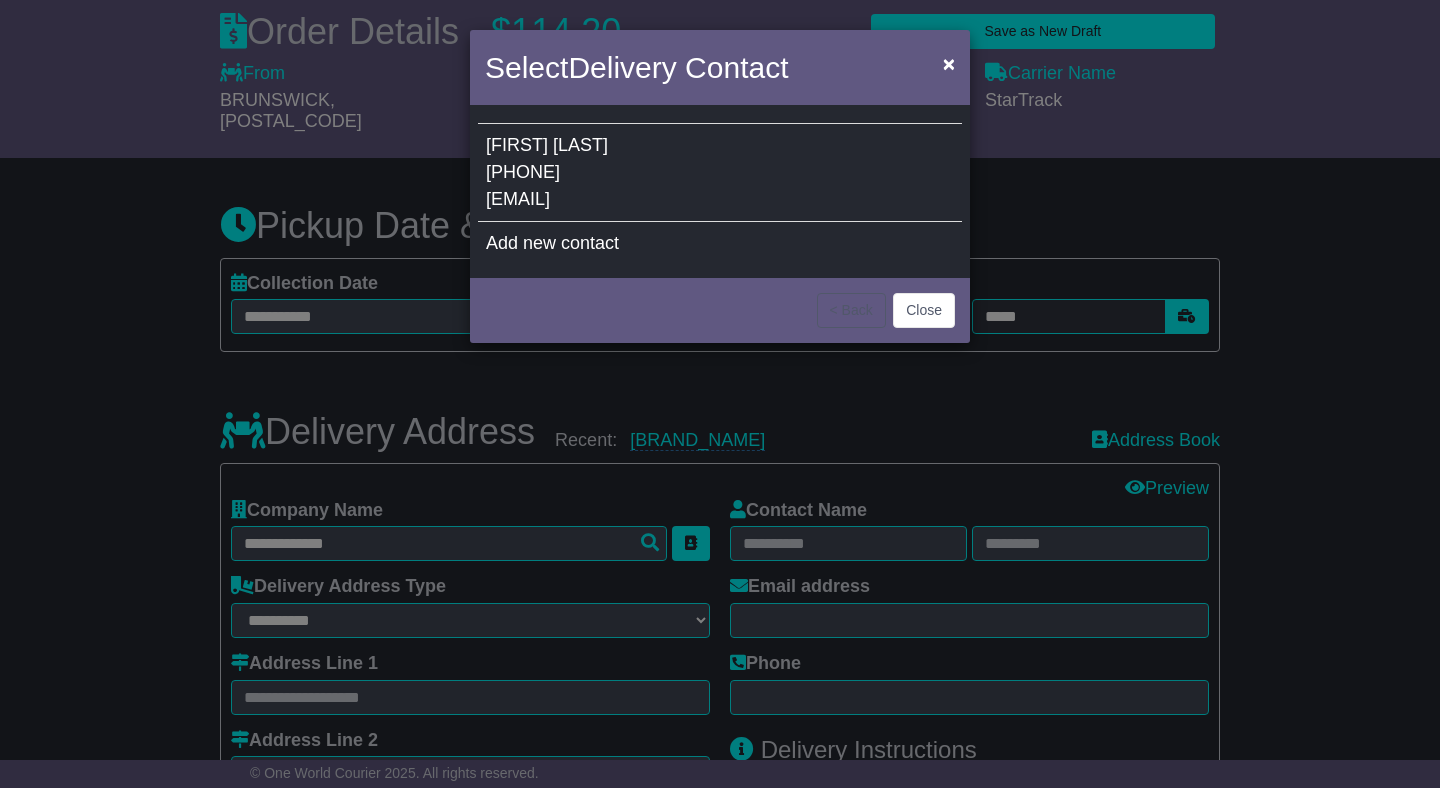 type on "**********" 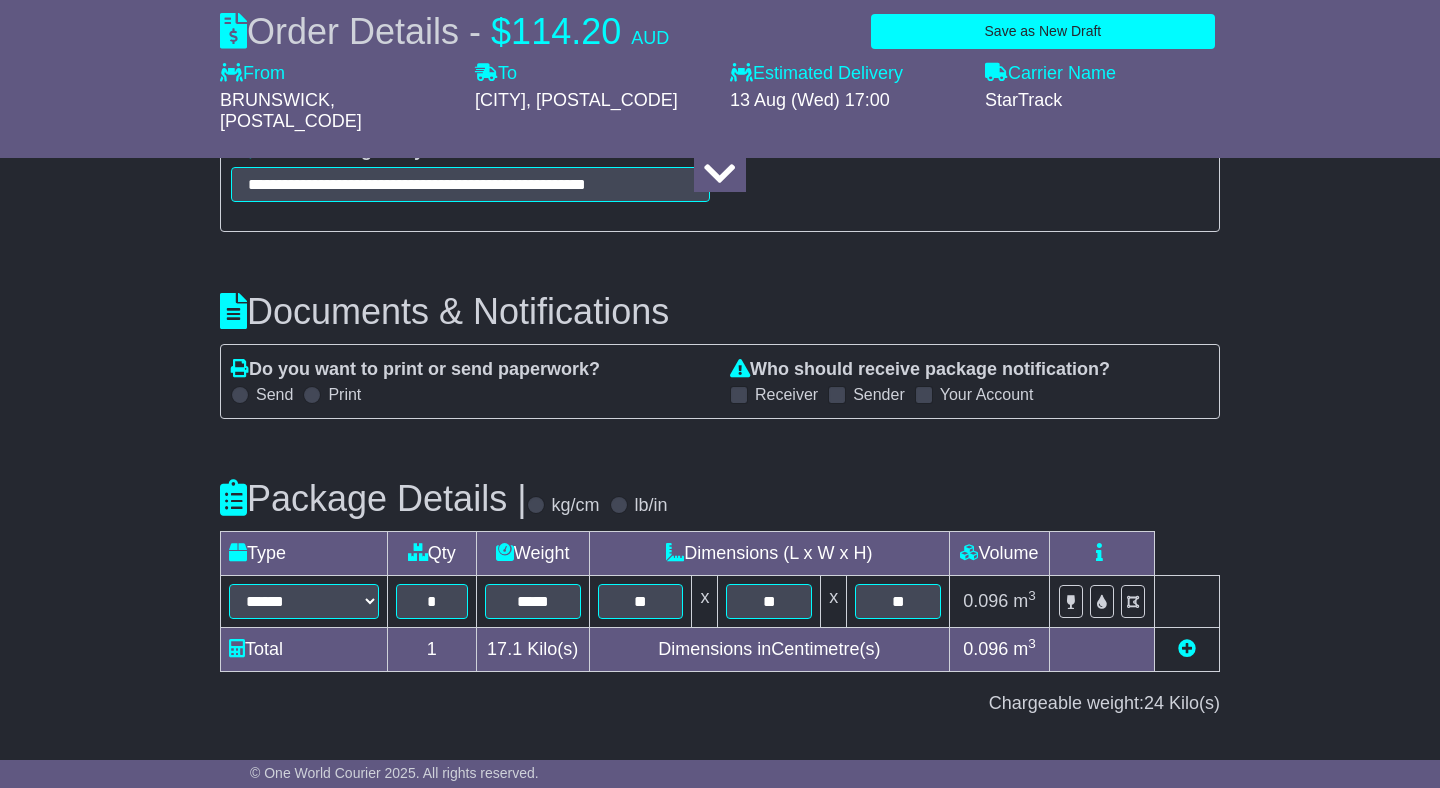 scroll, scrollTop: 2095, scrollLeft: 0, axis: vertical 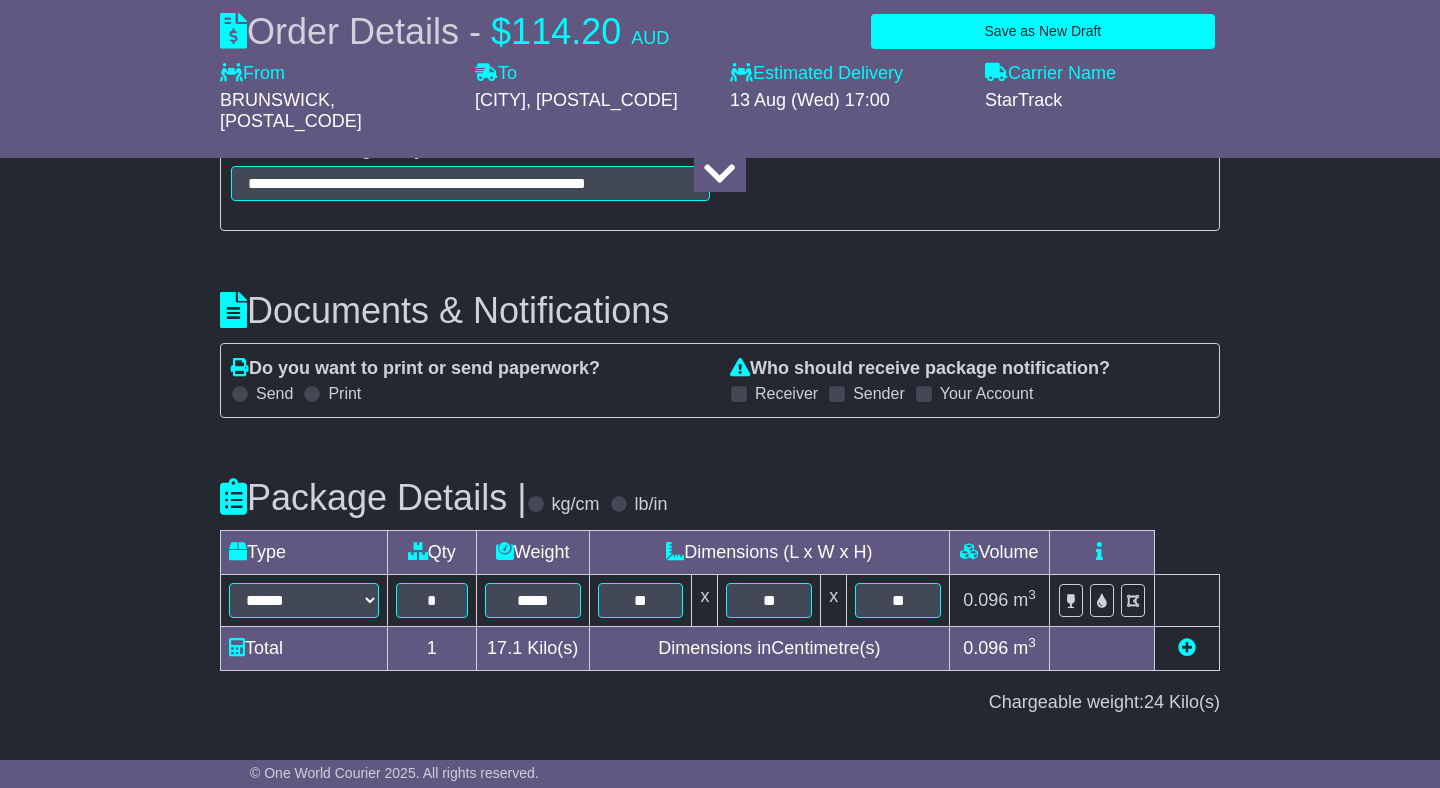 click on "Receiver" at bounding box center (786, 393) 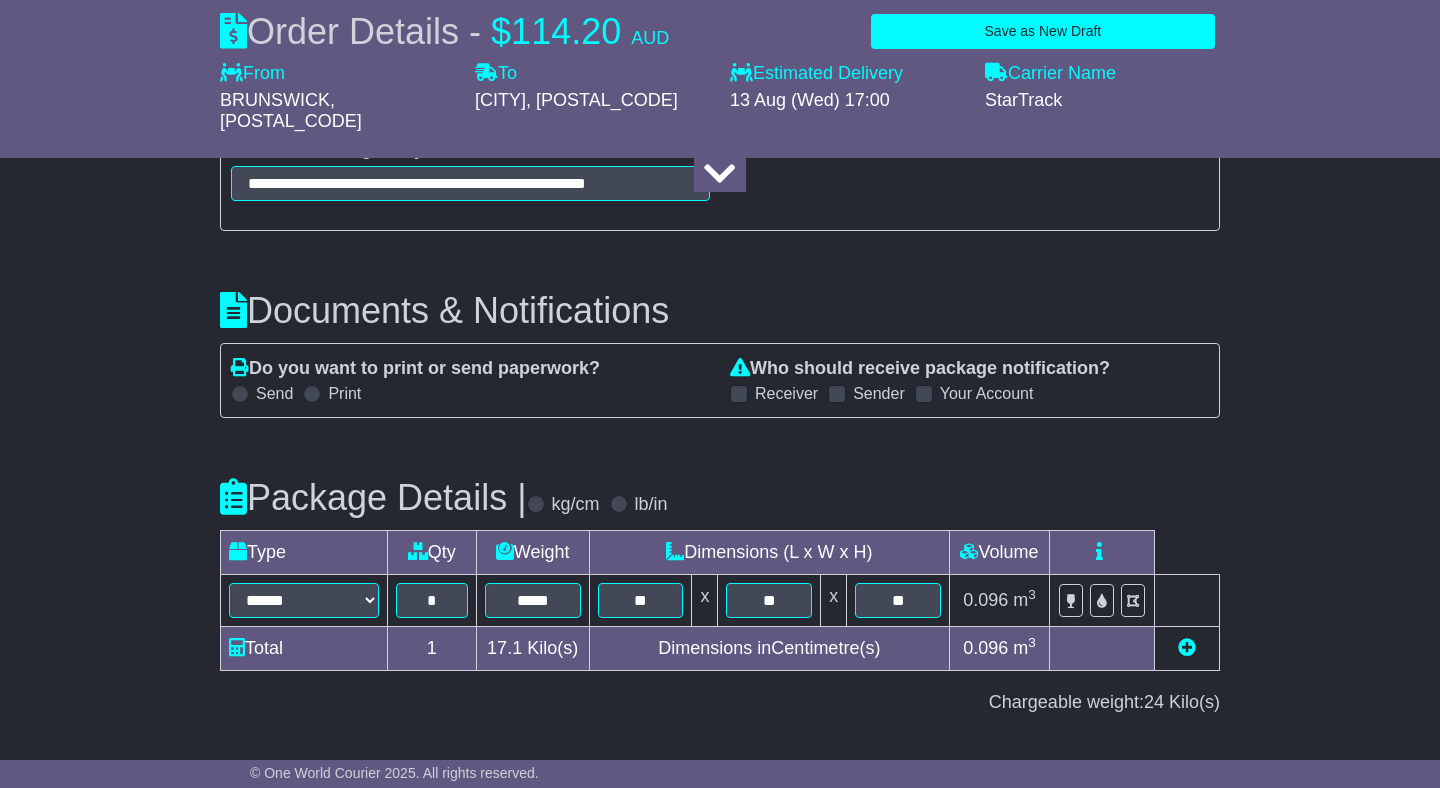 click on "Sender" at bounding box center (879, 393) 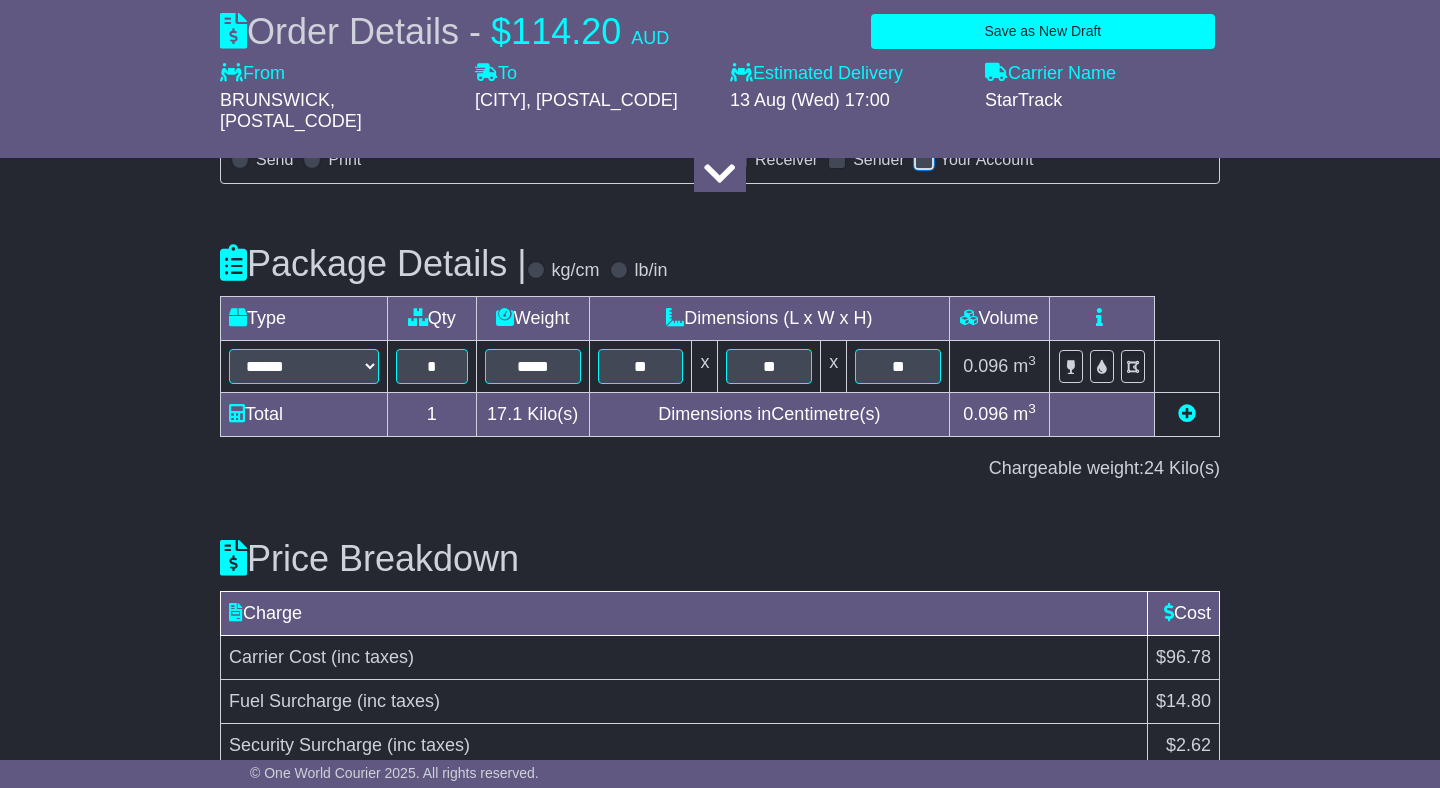 scroll, scrollTop: 2414, scrollLeft: 0, axis: vertical 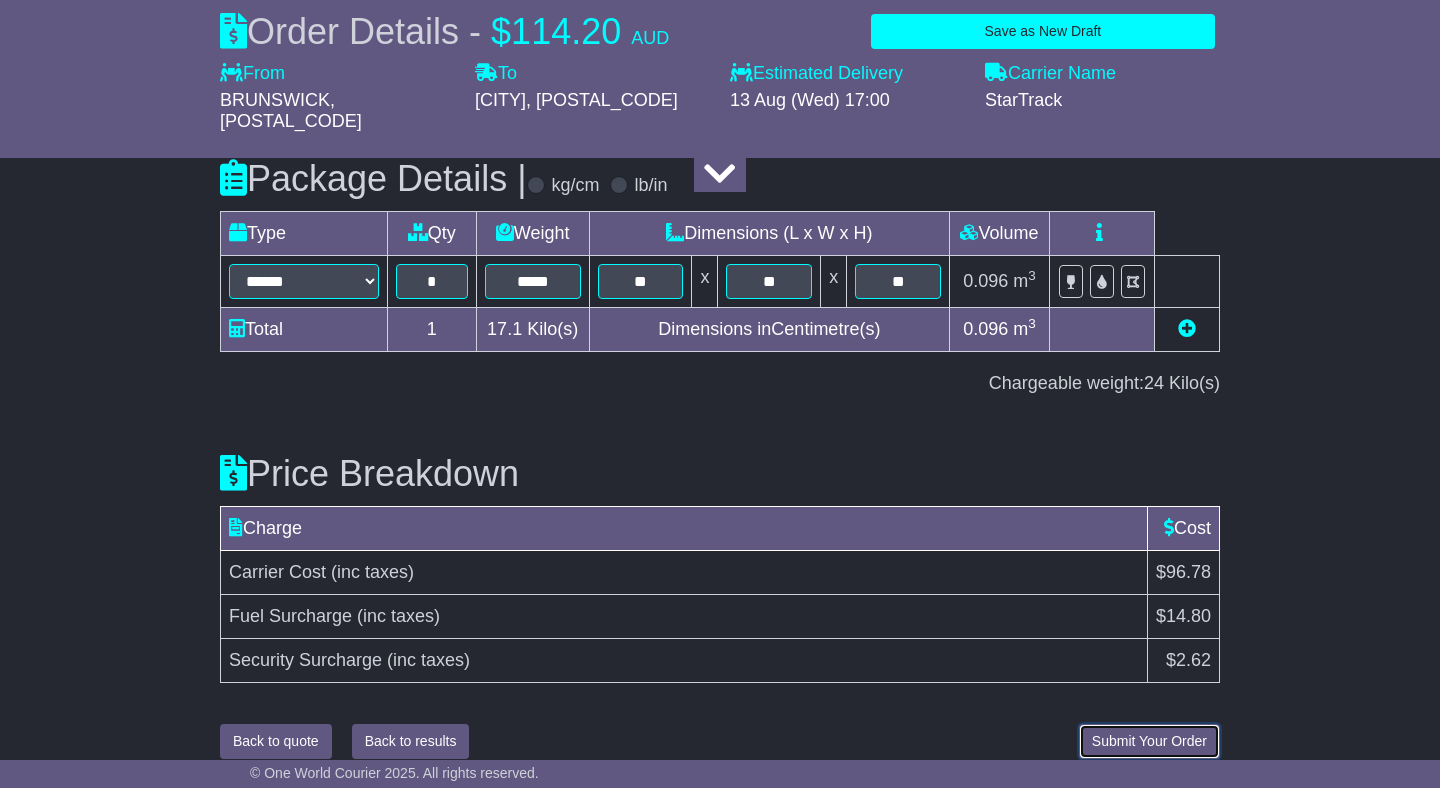 click on "Submit Your Order" at bounding box center [1149, 741] 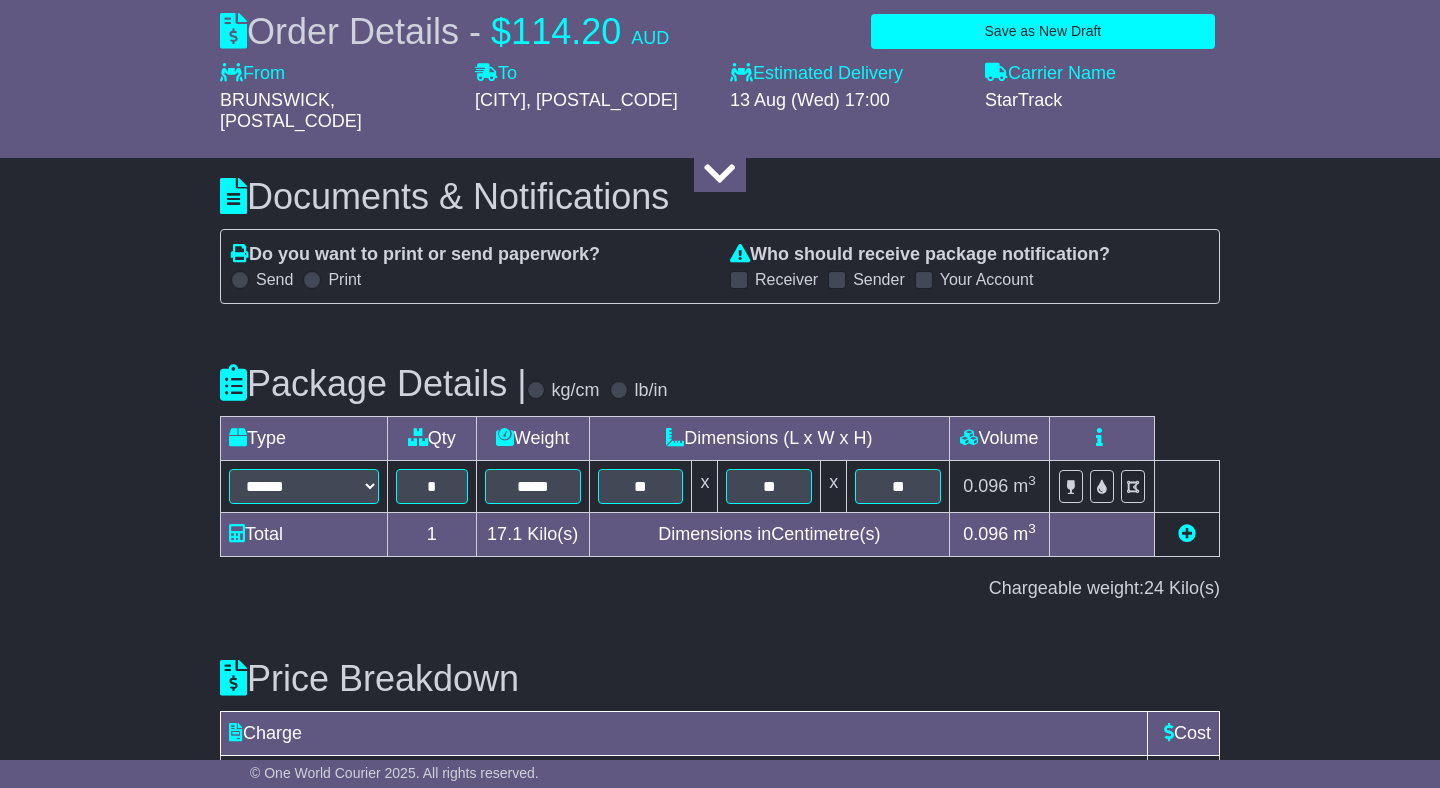 scroll, scrollTop: 2414, scrollLeft: 0, axis: vertical 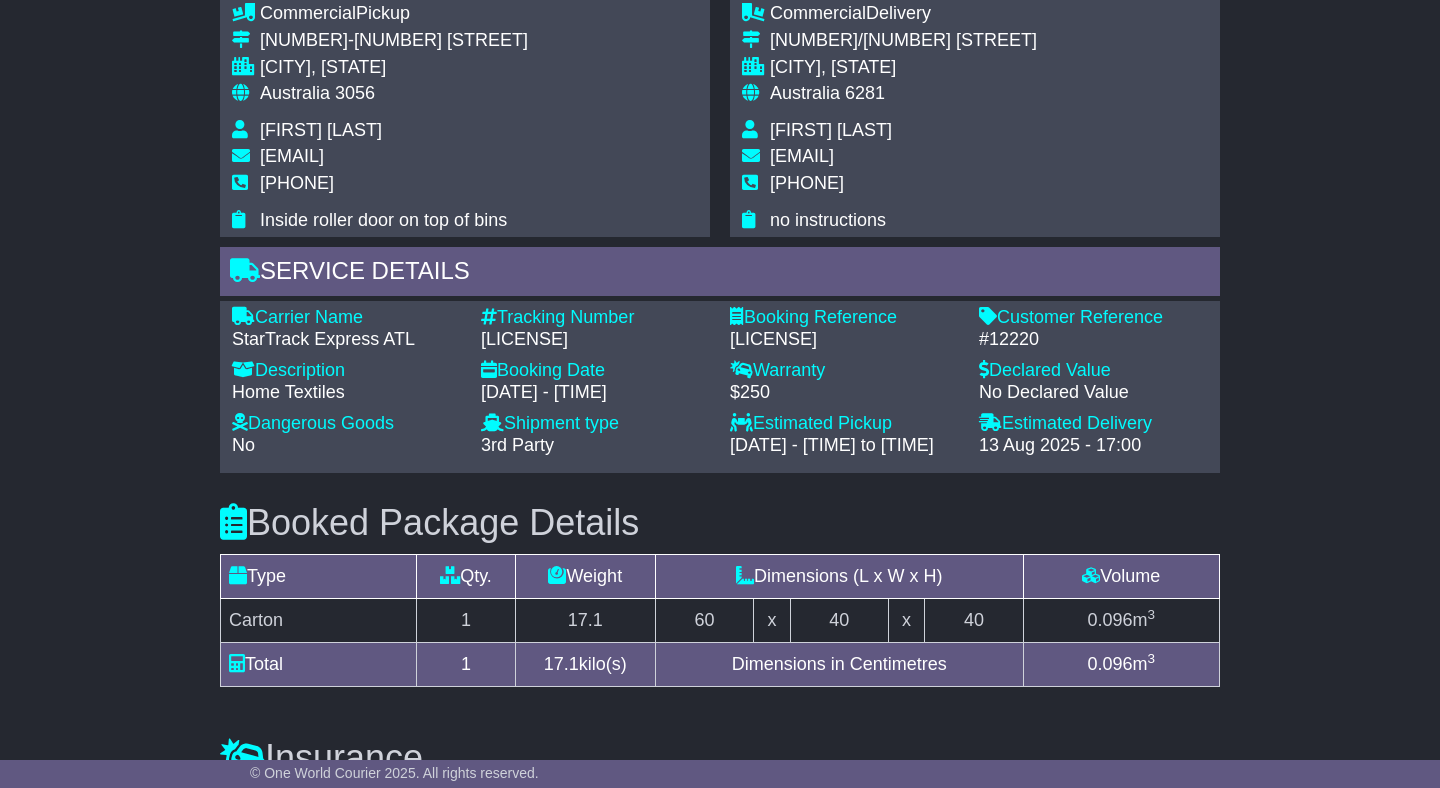 click on "VFQZ50041982" at bounding box center [595, 340] 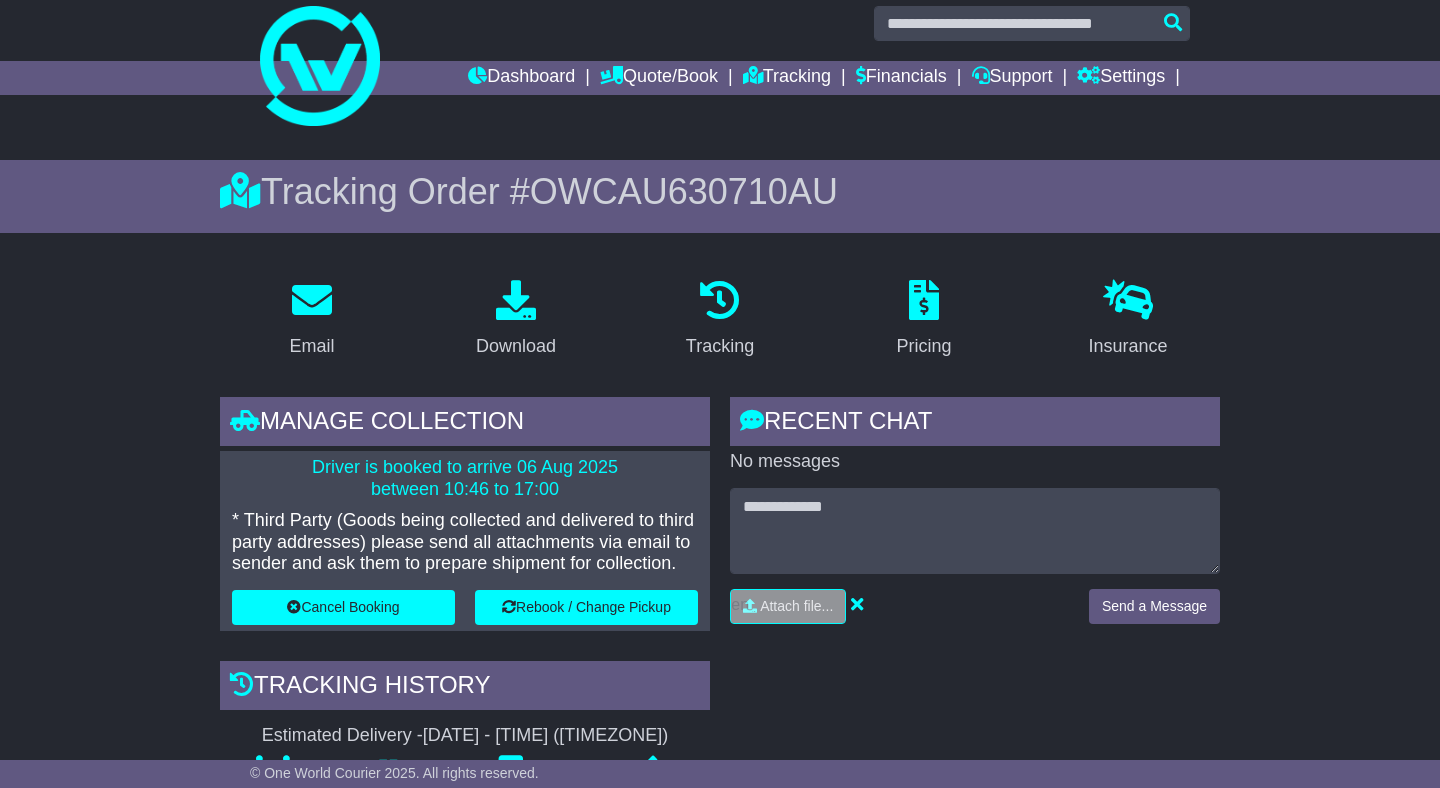 scroll, scrollTop: 0, scrollLeft: 0, axis: both 